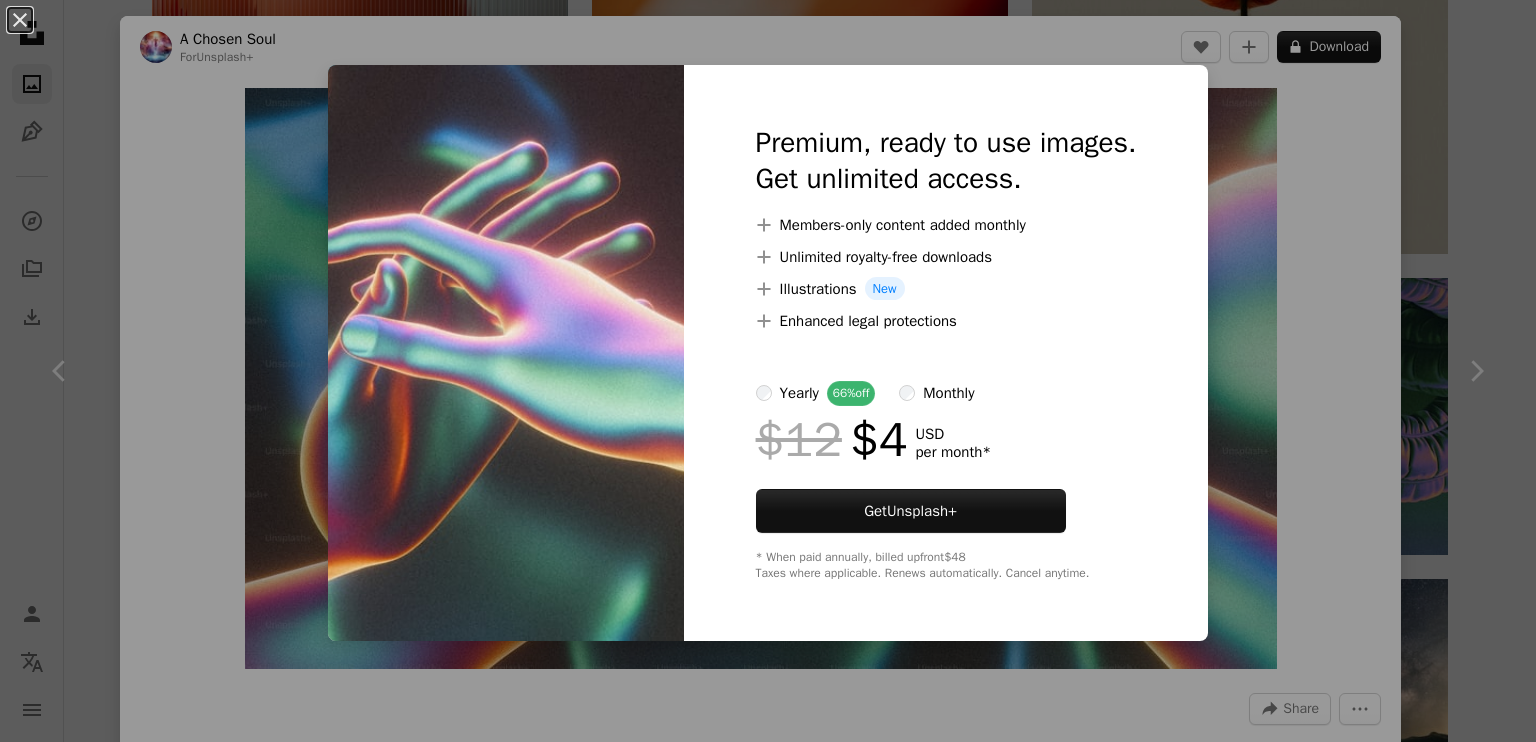 scroll, scrollTop: 800, scrollLeft: 0, axis: vertical 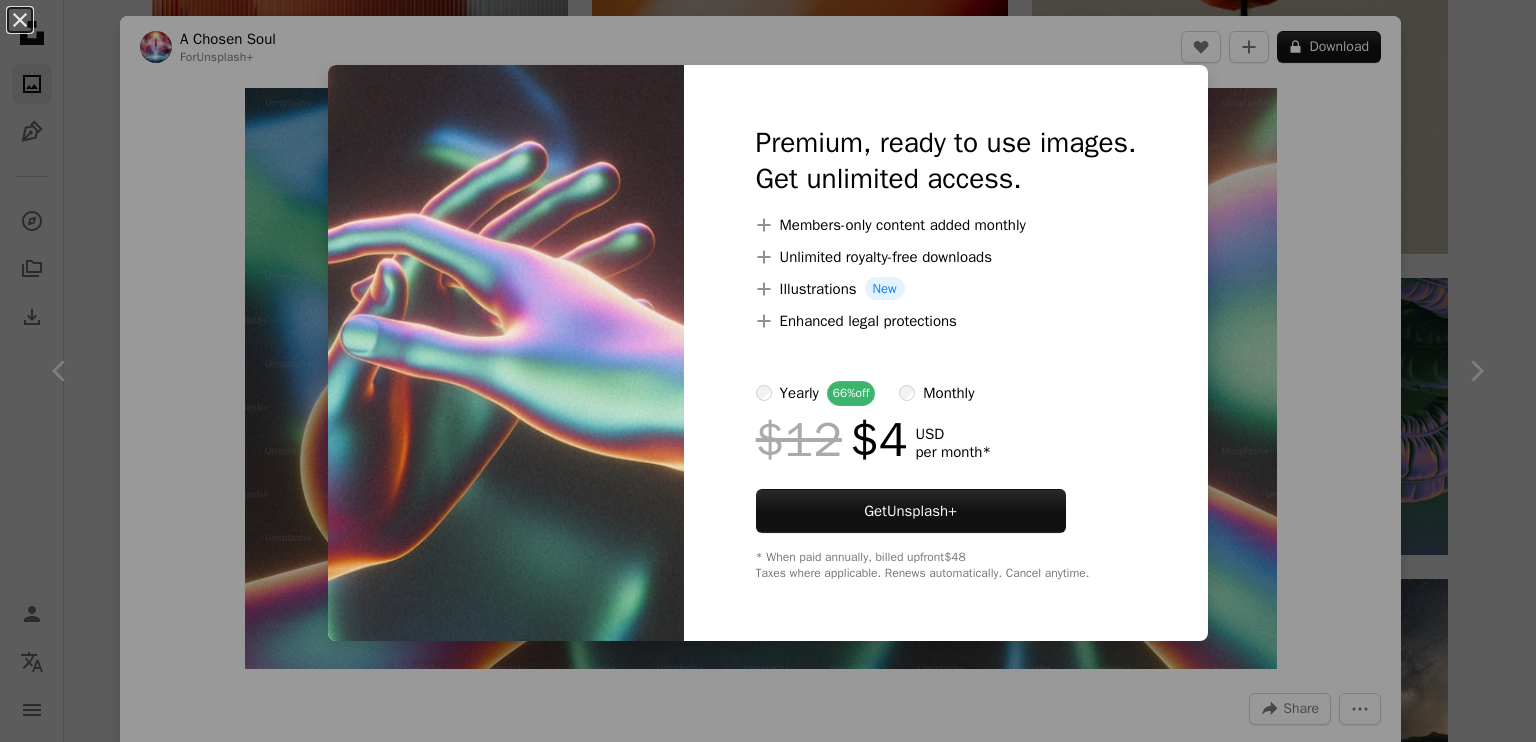 click on "An X shape Premium, ready to use images. Get unlimited access. A plus sign Members-only content added monthly A plus sign Unlimited royalty-free downloads A plus sign Illustrations  New A plus sign Enhanced legal protections yearly 66%  off monthly $12   $4 USD per month * Get  Unsplash+ * When paid annually, billed upfront  $48 Taxes where applicable. Renews automatically. Cancel anytime." at bounding box center [768, 371] 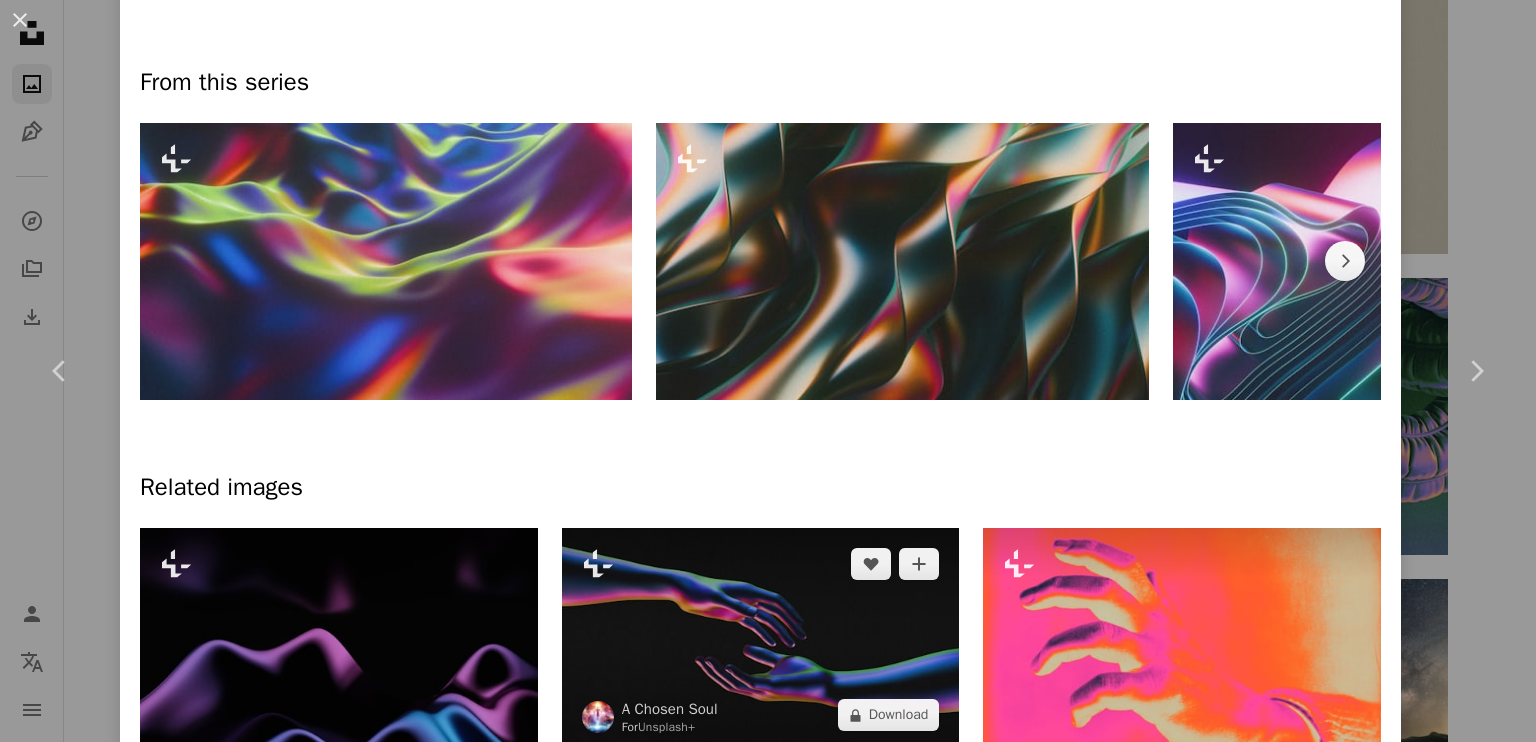 scroll, scrollTop: 1200, scrollLeft: 0, axis: vertical 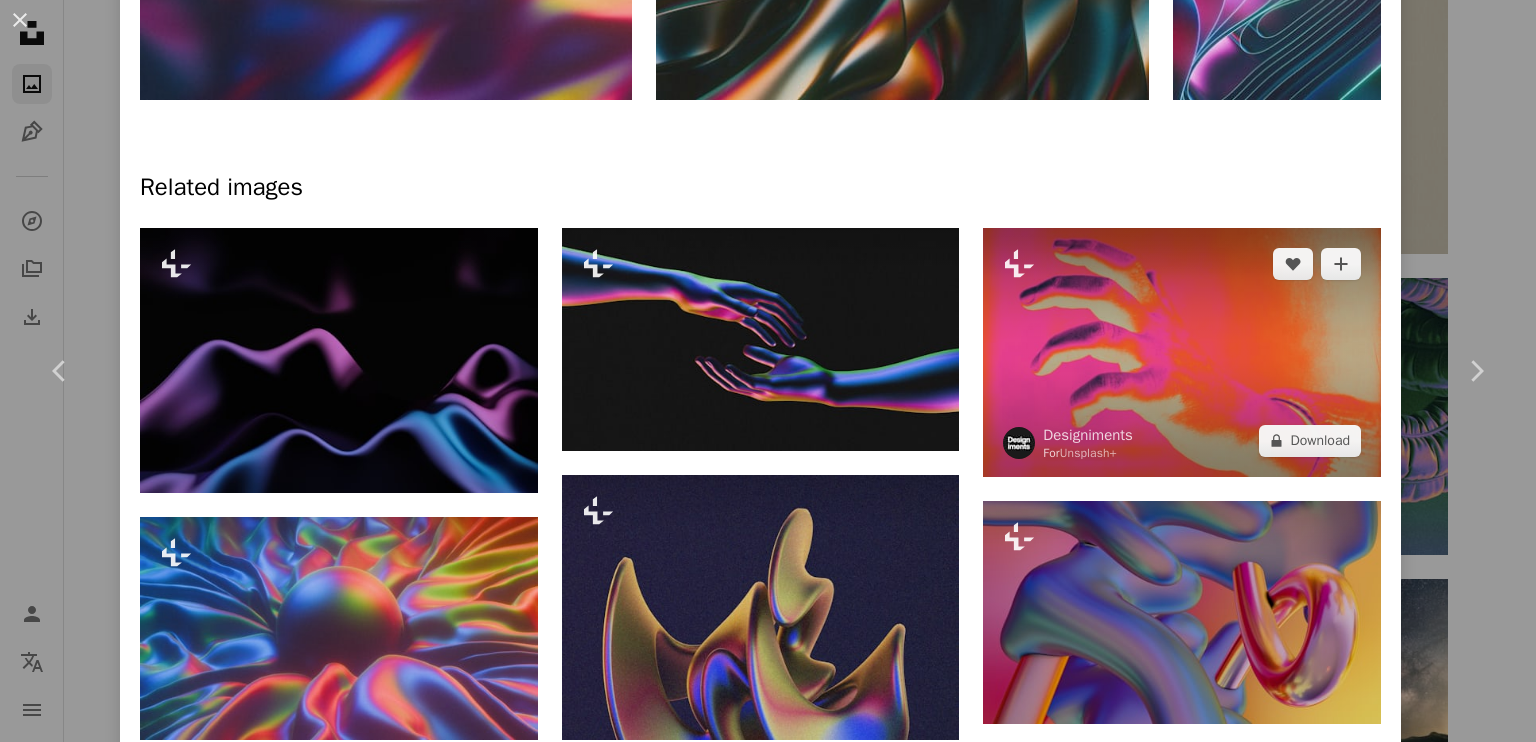 click at bounding box center [1182, 352] 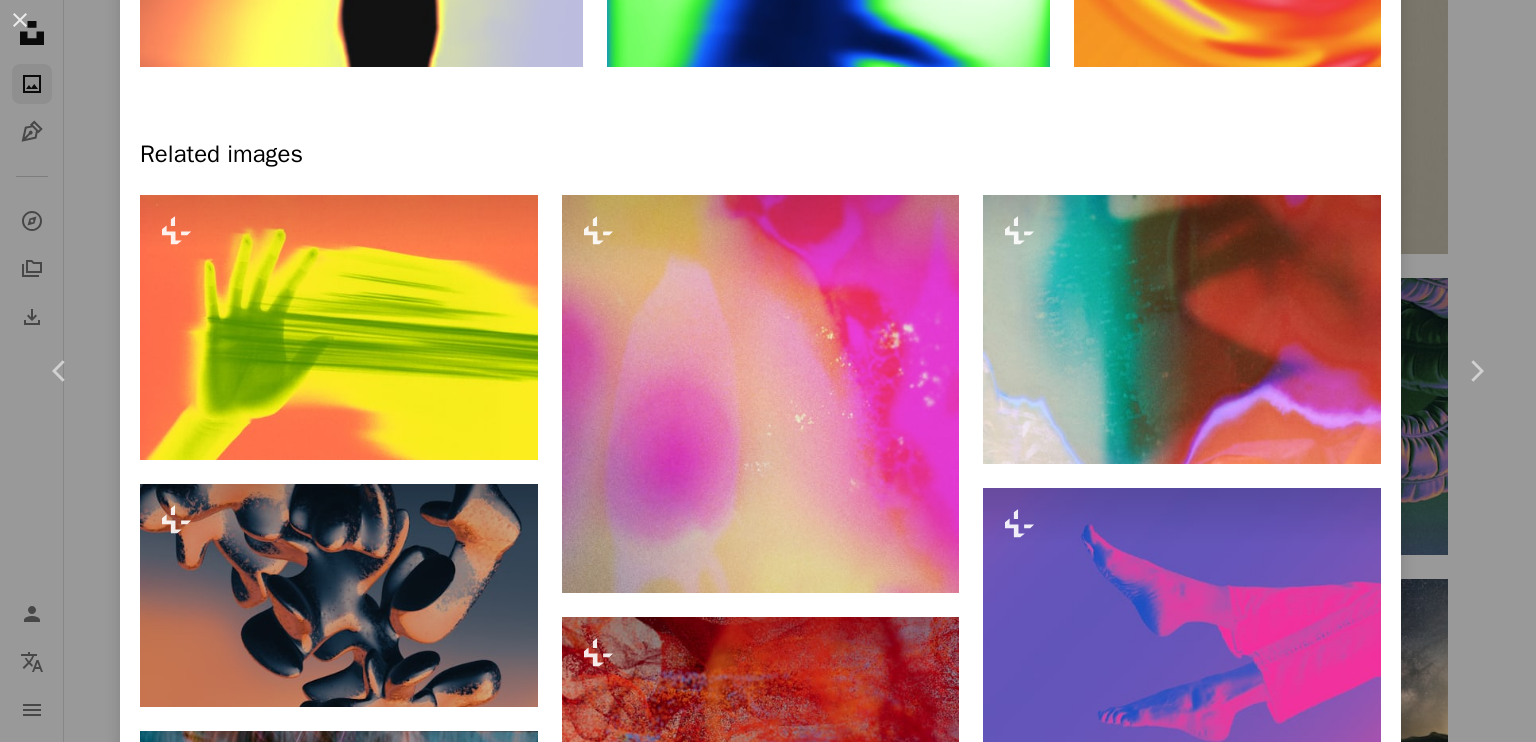 scroll, scrollTop: 0, scrollLeft: 0, axis: both 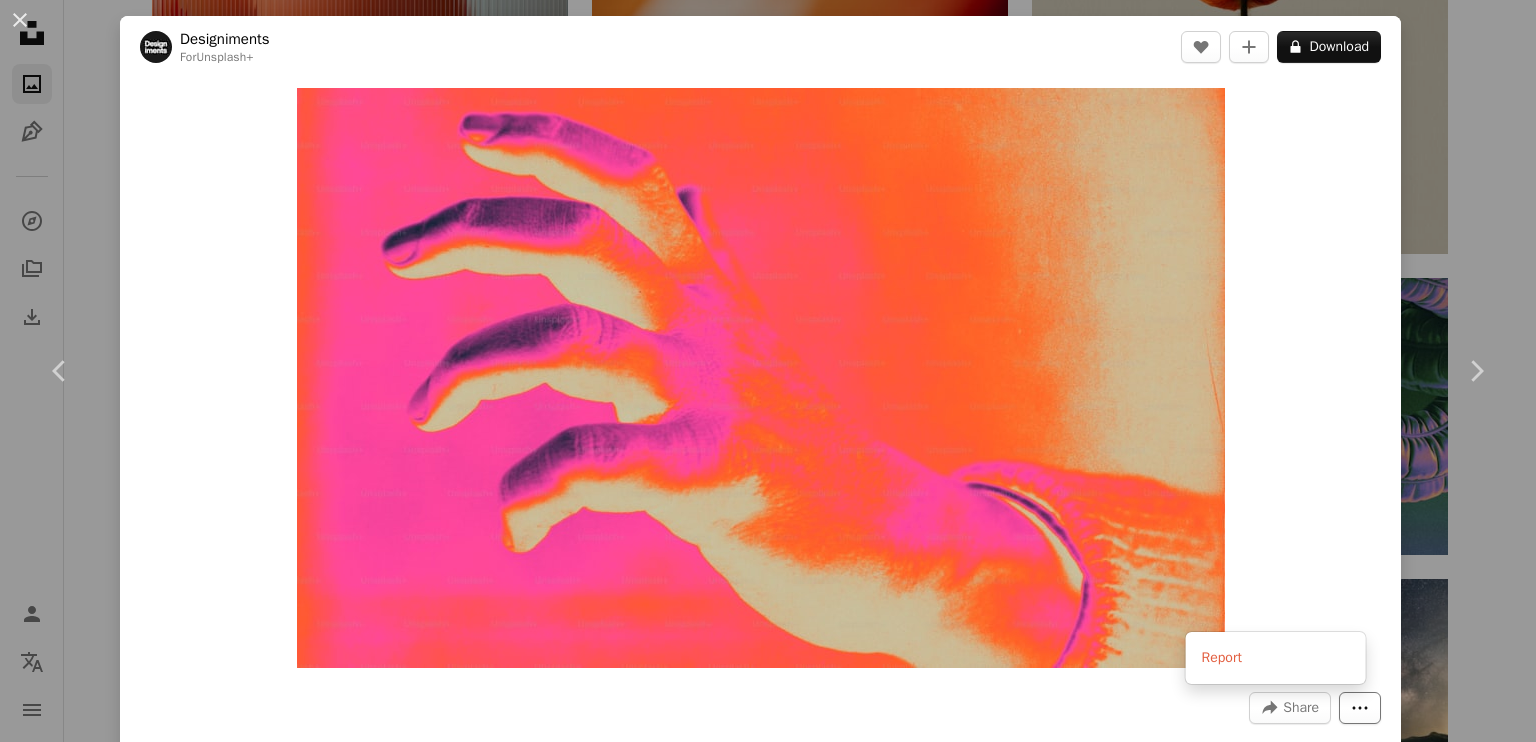 click on "More Actions" 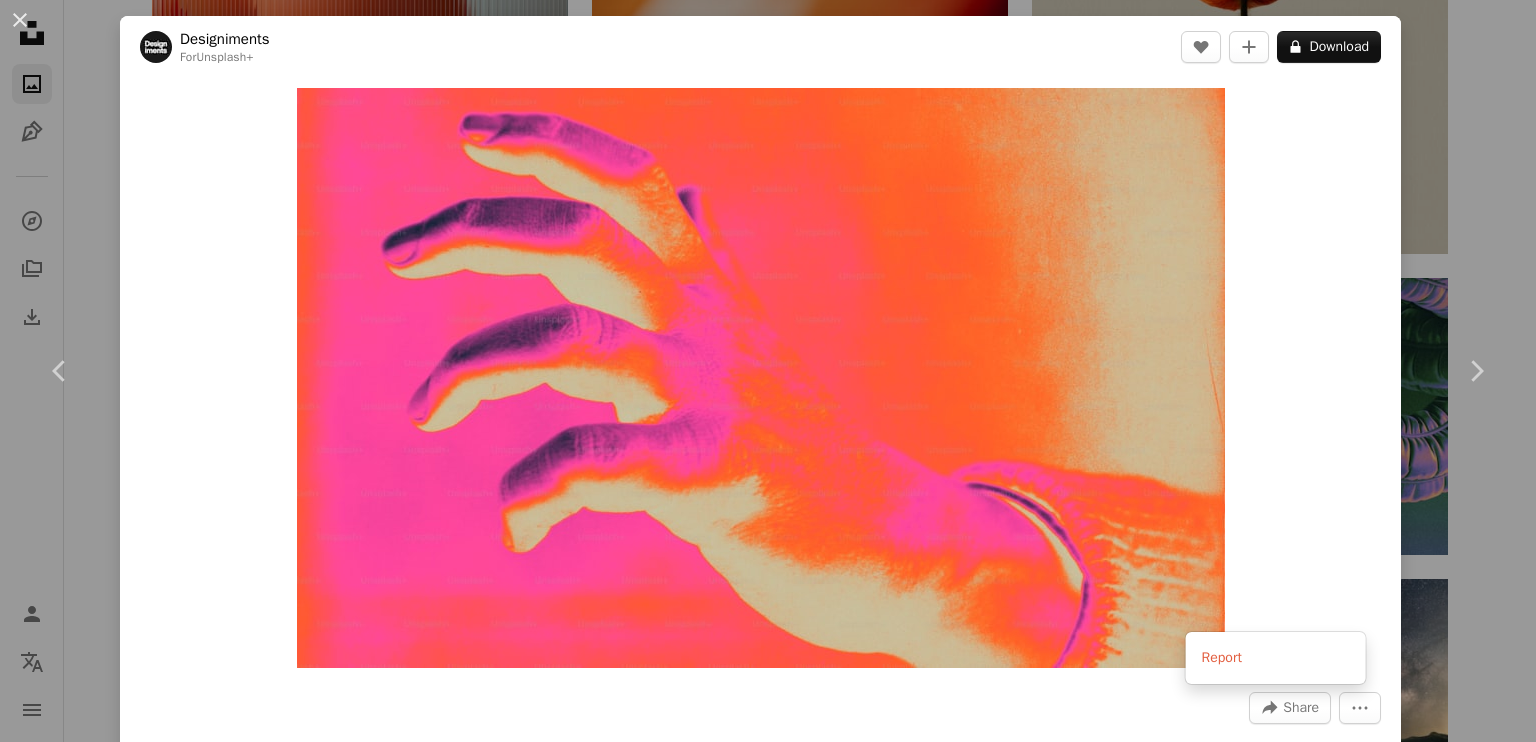 click on "An X shape Chevron left Chevron right Designiments For  Unsplash+ A heart A plus sign A lock Download Zoom in A forward-right arrow Share More Actions Calendar outlined Published on  October 2, 2024 Safety Licensed under the  Unsplash+ License energy heatmap heat map heatmap effect From this series Chevron right Plus sign for Unsplash+ Plus sign for Unsplash+ Plus sign for Unsplash+ Plus sign for Unsplash+ Plus sign for Unsplash+ Plus sign for Unsplash+ Plus sign for Unsplash+ Related images Plus sign for Unsplash+ A heart A plus sign [FIRST] [LAST] For  Unsplash+ A lock Download Plus sign for Unsplash+ A heart A plus sign [FIRST] [LAST] For  Unsplash+ A lock Download Plus sign for Unsplash+ A heart A plus sign [FIRST] [LAST] For  Unsplash+ A lock Download Plus sign for Unsplash+ A heart A plus sign [FIRST] [LAST] For  Unsplash+ A lock Download A heart A plus sign" at bounding box center [768, 371] 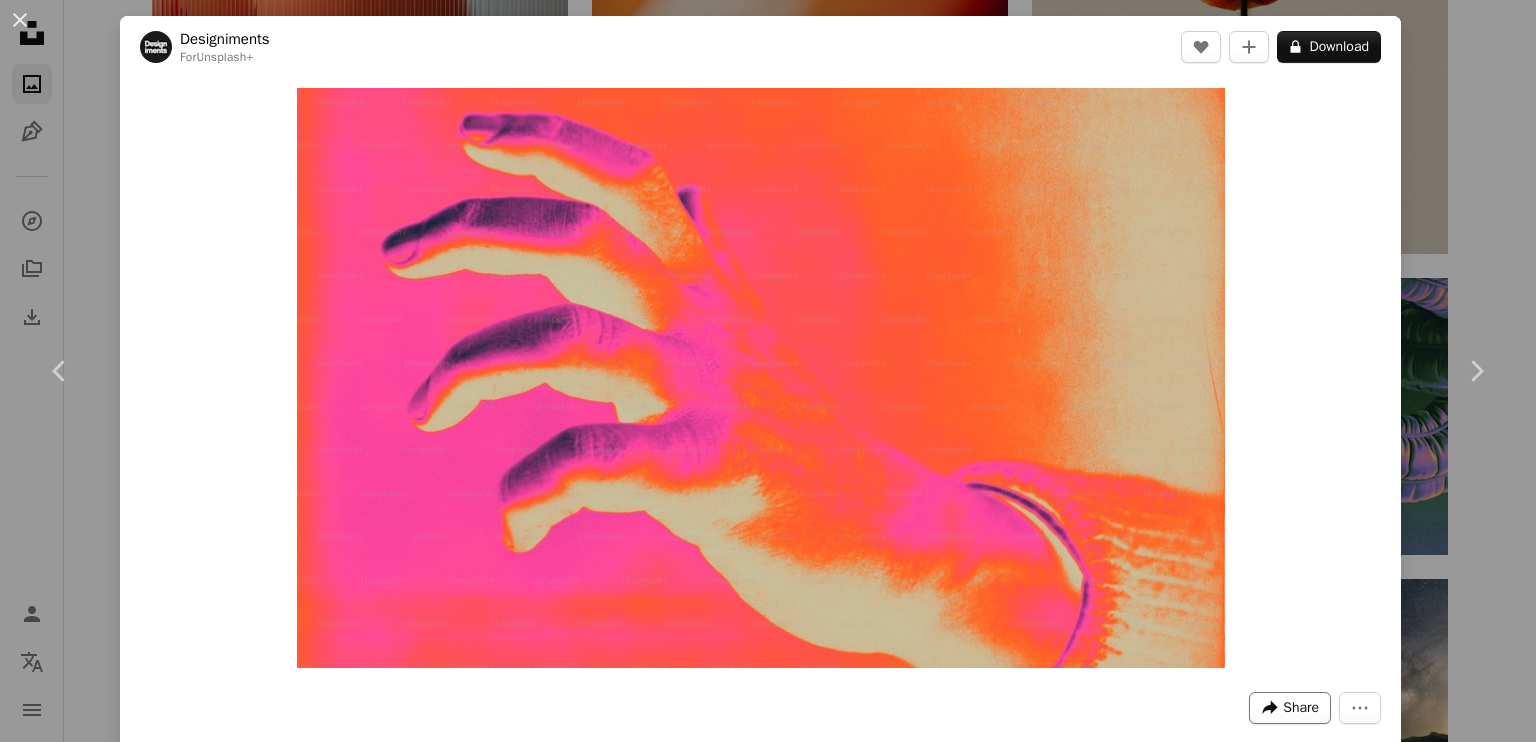 click 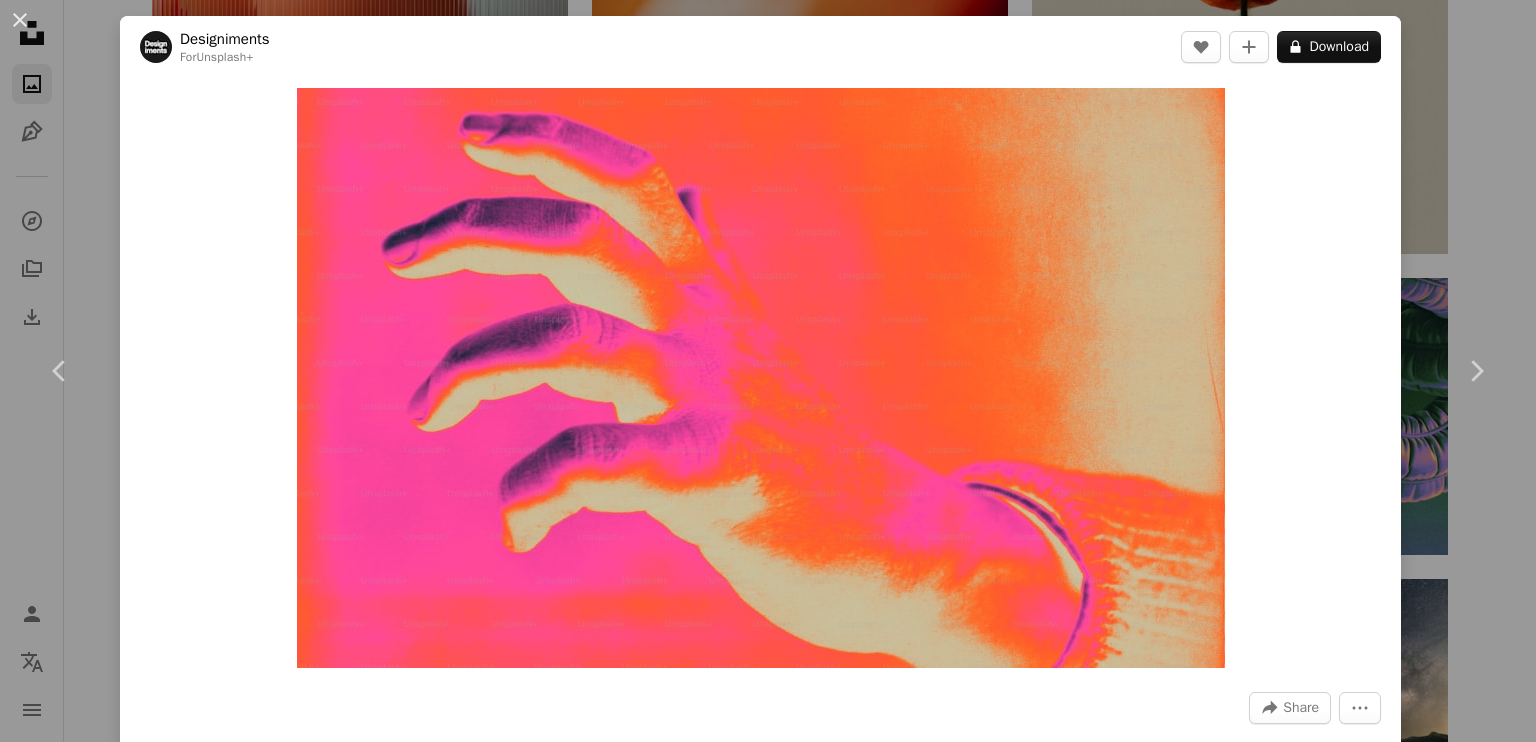 click on "An X shape Chevron left Chevron right Designiments For  Unsplash+ A heart A plus sign A lock Download Zoom in A forward-right arrow Share More Actions Calendar outlined Published on  October 2, 2024 Safety Licensed under the  Unsplash+ License energy heatmap heat map heatmap effect From this series Chevron right Plus sign for Unsplash+ Plus sign for Unsplash+ Plus sign for Unsplash+ Plus sign for Unsplash+ Plus sign for Unsplash+ Plus sign for Unsplash+ Plus sign for Unsplash+ Related images Plus sign for Unsplash+ A heart A plus sign [FIRST] [LAST] For  Unsplash+ A lock Download Plus sign for Unsplash+ A heart A plus sign [FIRST] [LAST] For  Unsplash+ A lock Download Plus sign for Unsplash+ A heart A plus sign [FIRST] [LAST] For  Unsplash+ A lock Download Plus sign for Unsplash+ A heart A plus sign [FIRST] [LAST] For  Unsplash+ A lock Download A heart A plus sign" at bounding box center [768, 371] 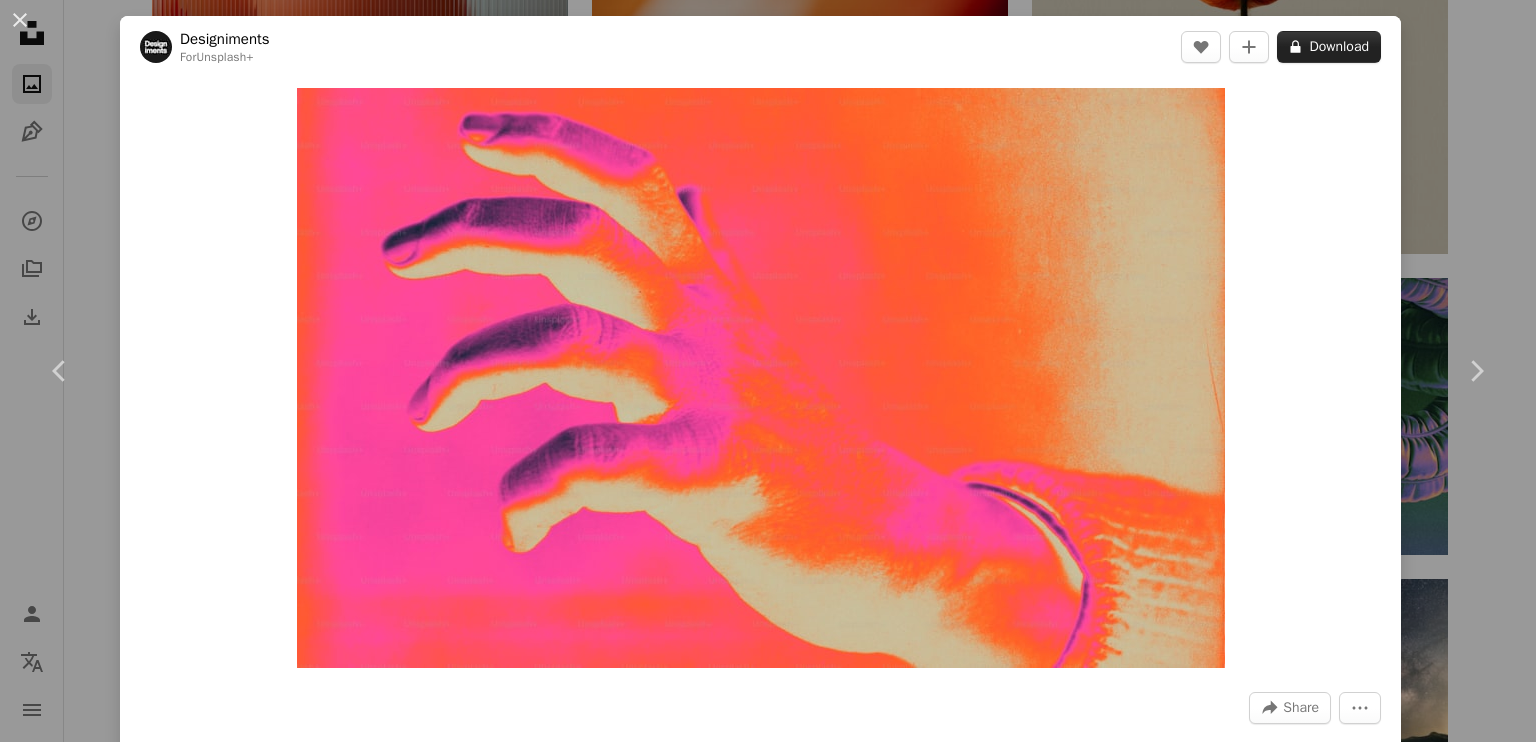 click on "A lock Download" at bounding box center [1329, 47] 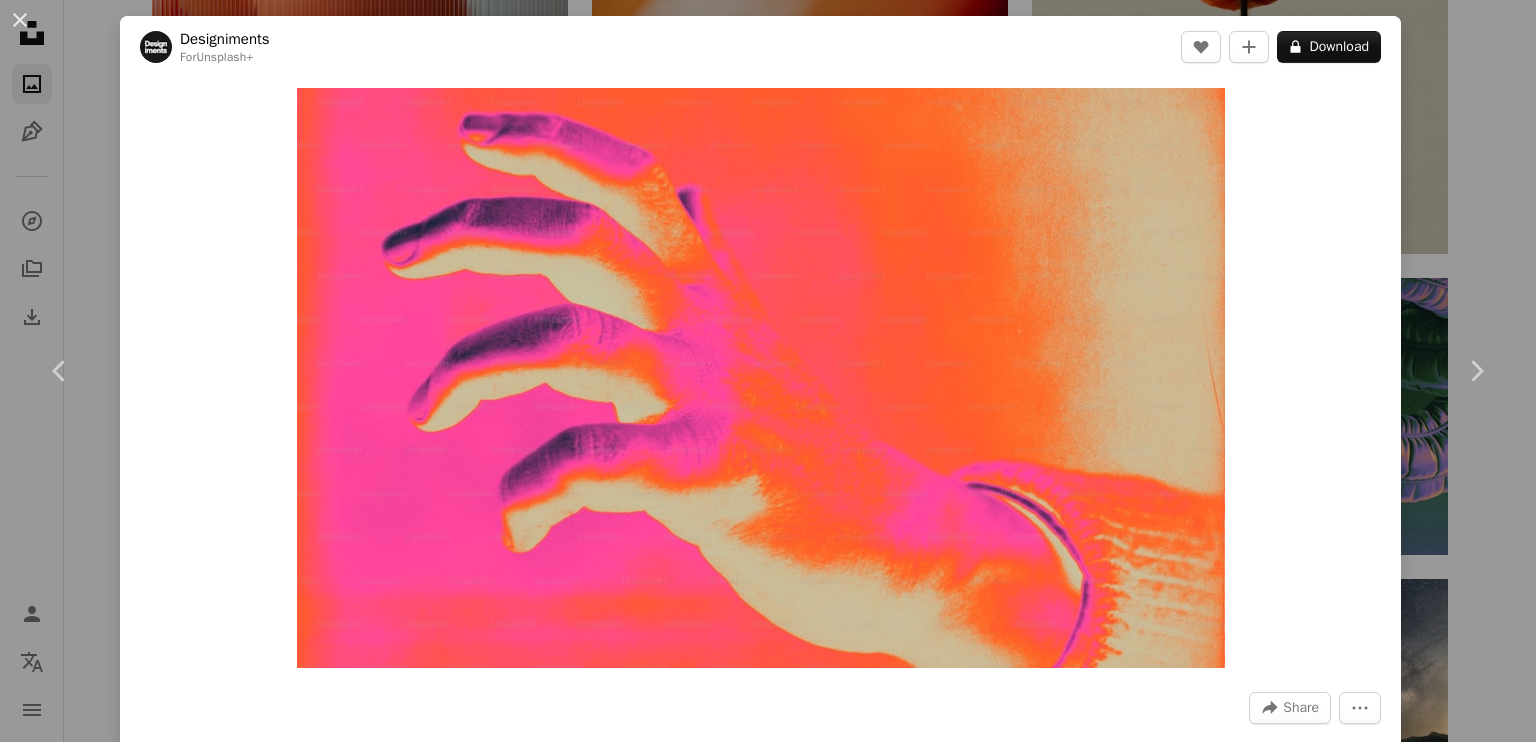 click on "An X shape Premium, ready to use images. Get unlimited access. A plus sign Members-only content added monthly A plus sign Unlimited royalty-free downloads A plus sign Illustrations  New A plus sign Enhanced legal protections yearly 66%  off monthly $12   $4 USD per month * Get  Unsplash+ * When paid annually, billed upfront  $48 Taxes where applicable. Renews automatically. Cancel anytime." at bounding box center (768, 3385) 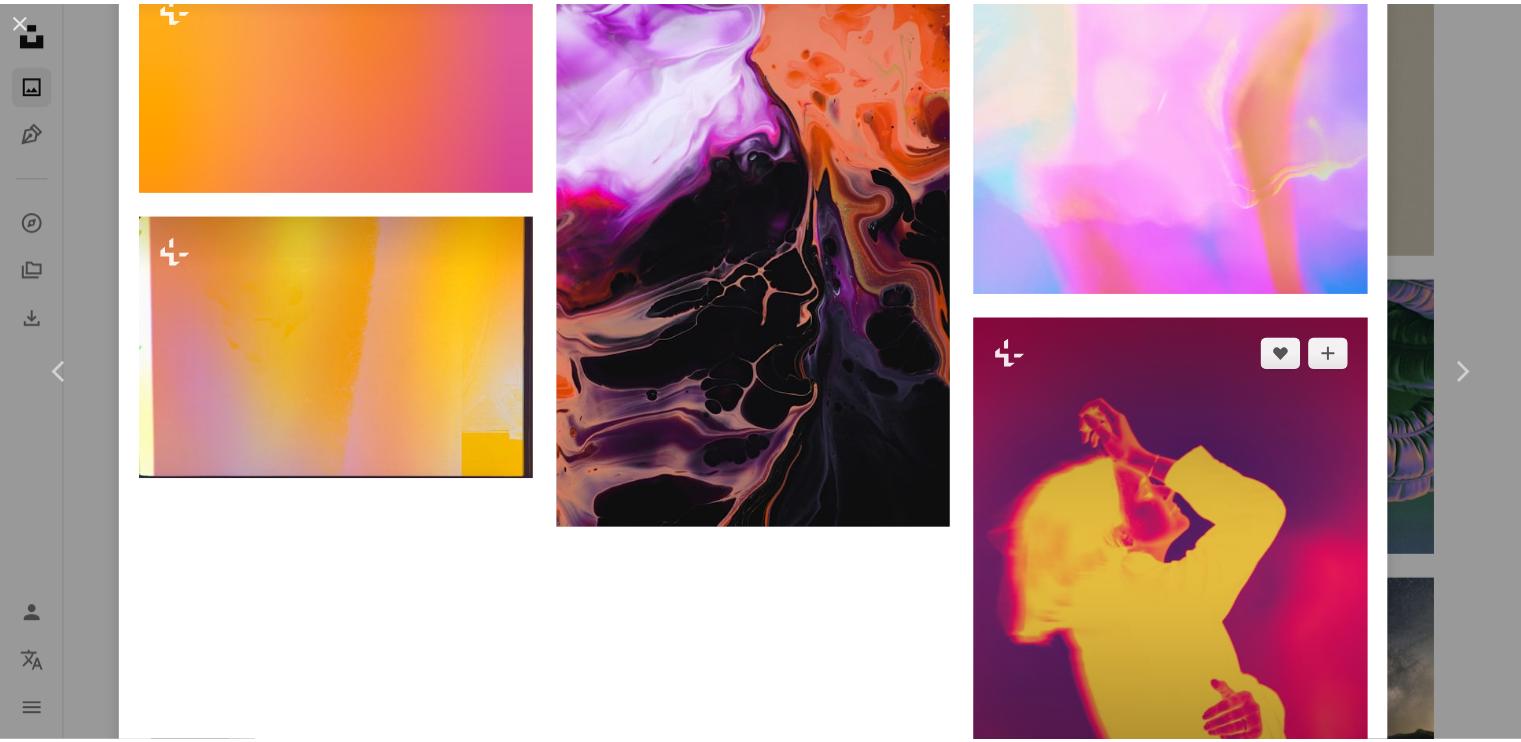 scroll, scrollTop: 3318, scrollLeft: 0, axis: vertical 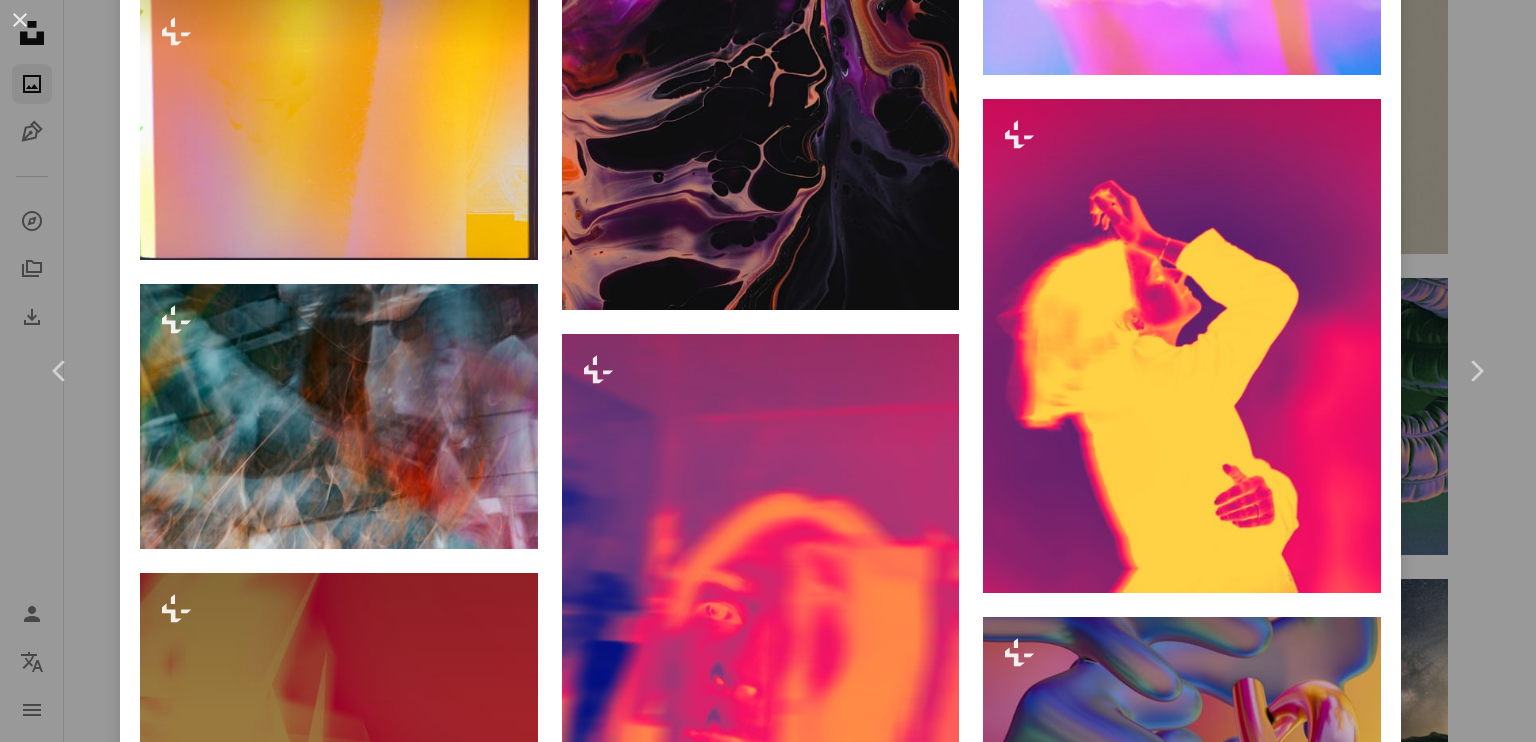 click on "An X shape Chevron left Chevron right Designiments For  Unsplash+ A heart A plus sign A lock Download Zoom in A forward-right arrow Share More Actions Calendar outlined Published on  October 2, 2024 Safety Licensed under the  Unsplash+ License energy heatmap heat map heatmap effect From this series Chevron right Plus sign for Unsplash+ Plus sign for Unsplash+ Plus sign for Unsplash+ Plus sign for Unsplash+ Plus sign for Unsplash+ Plus sign for Unsplash+ Plus sign for Unsplash+ Related images Plus sign for Unsplash+ A heart A plus sign [FIRST] [LAST] For  Unsplash+ A lock Download Plus sign for Unsplash+ A heart A plus sign [FIRST] [LAST] For  Unsplash+ A lock Download Plus sign for Unsplash+ A heart A plus sign [FIRST] [LAST] For  Unsplash+ A lock Download Plus sign for Unsplash+ A heart A plus sign [FIRST] [LAST] For  Unsplash+ A lock Download A heart A plus sign" at bounding box center (768, 371) 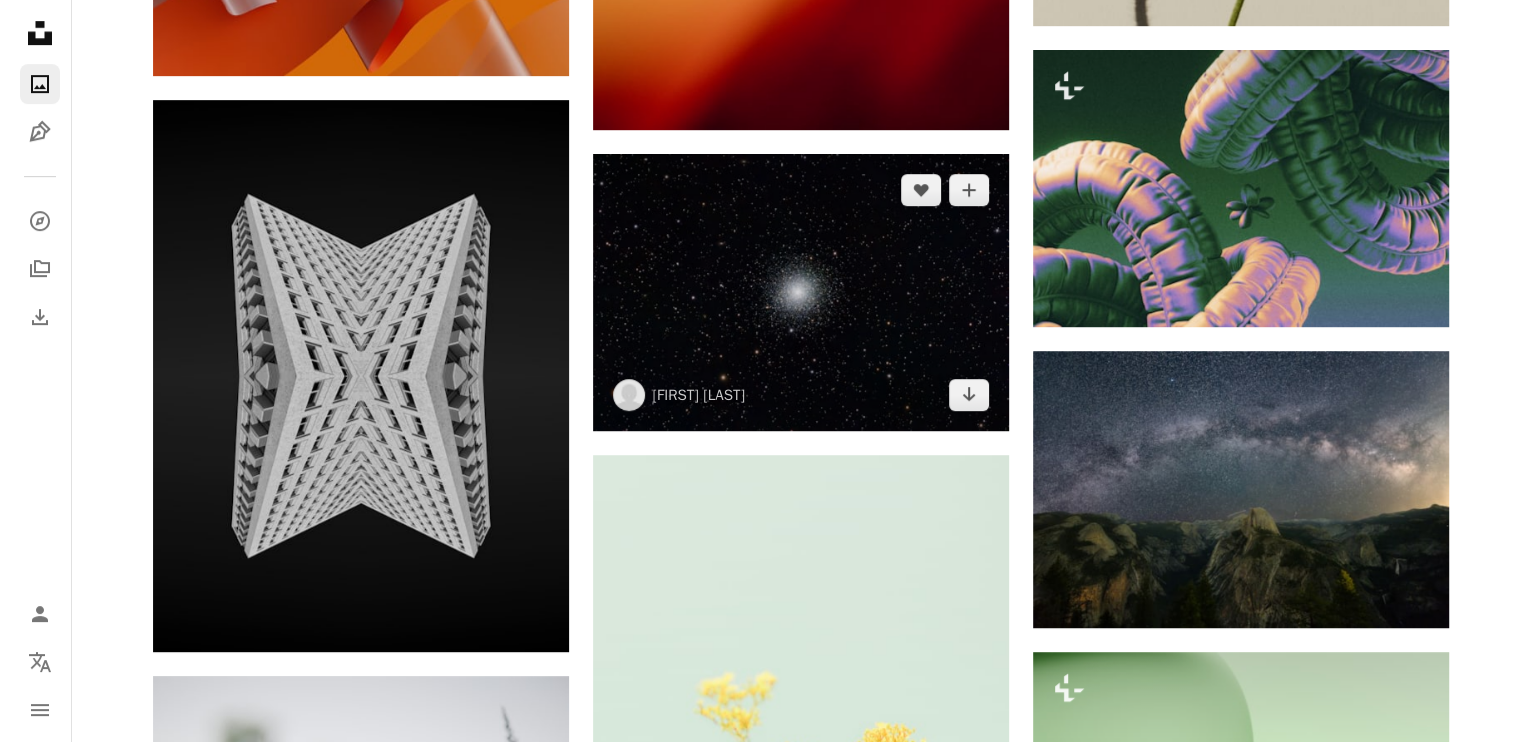 scroll, scrollTop: 1000, scrollLeft: 0, axis: vertical 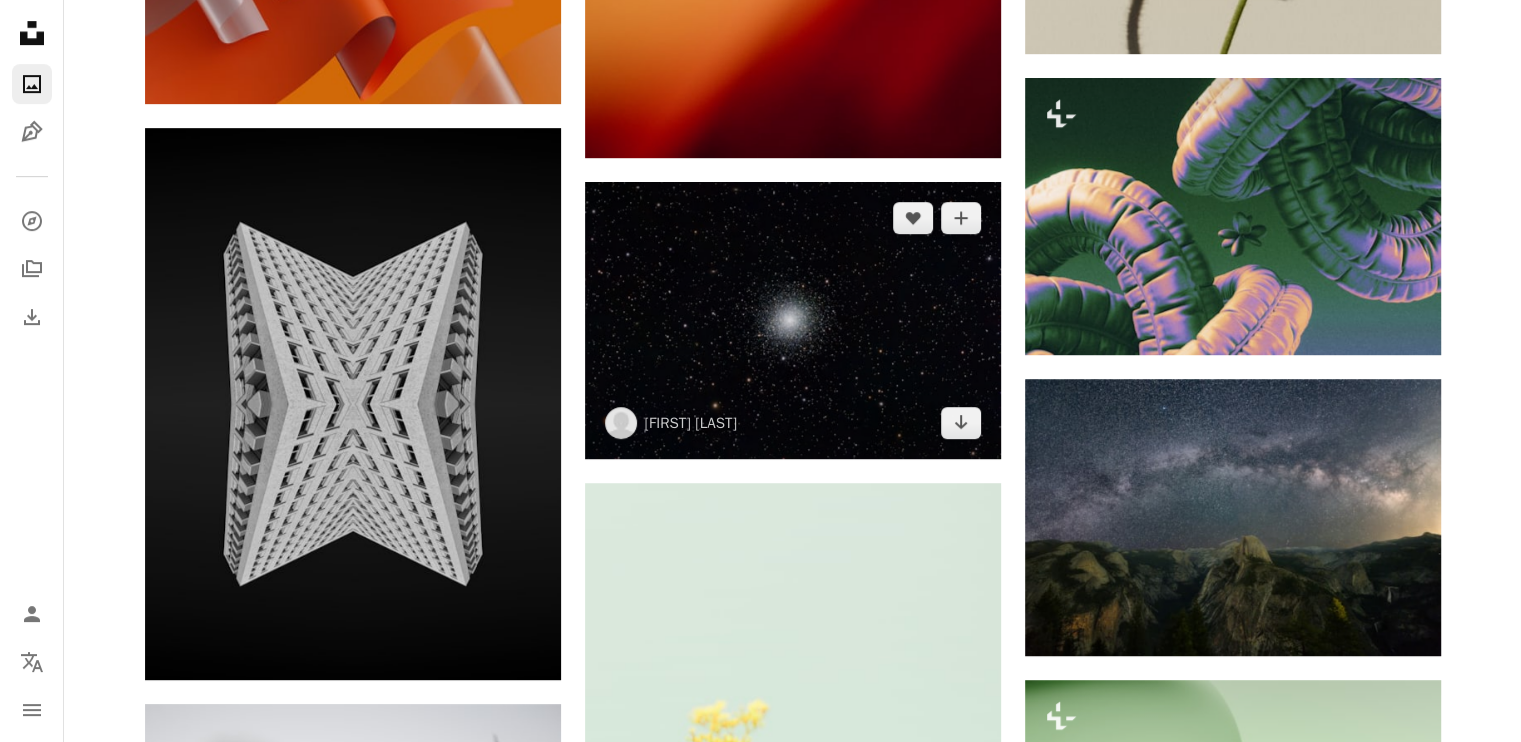 click at bounding box center (793, 320) 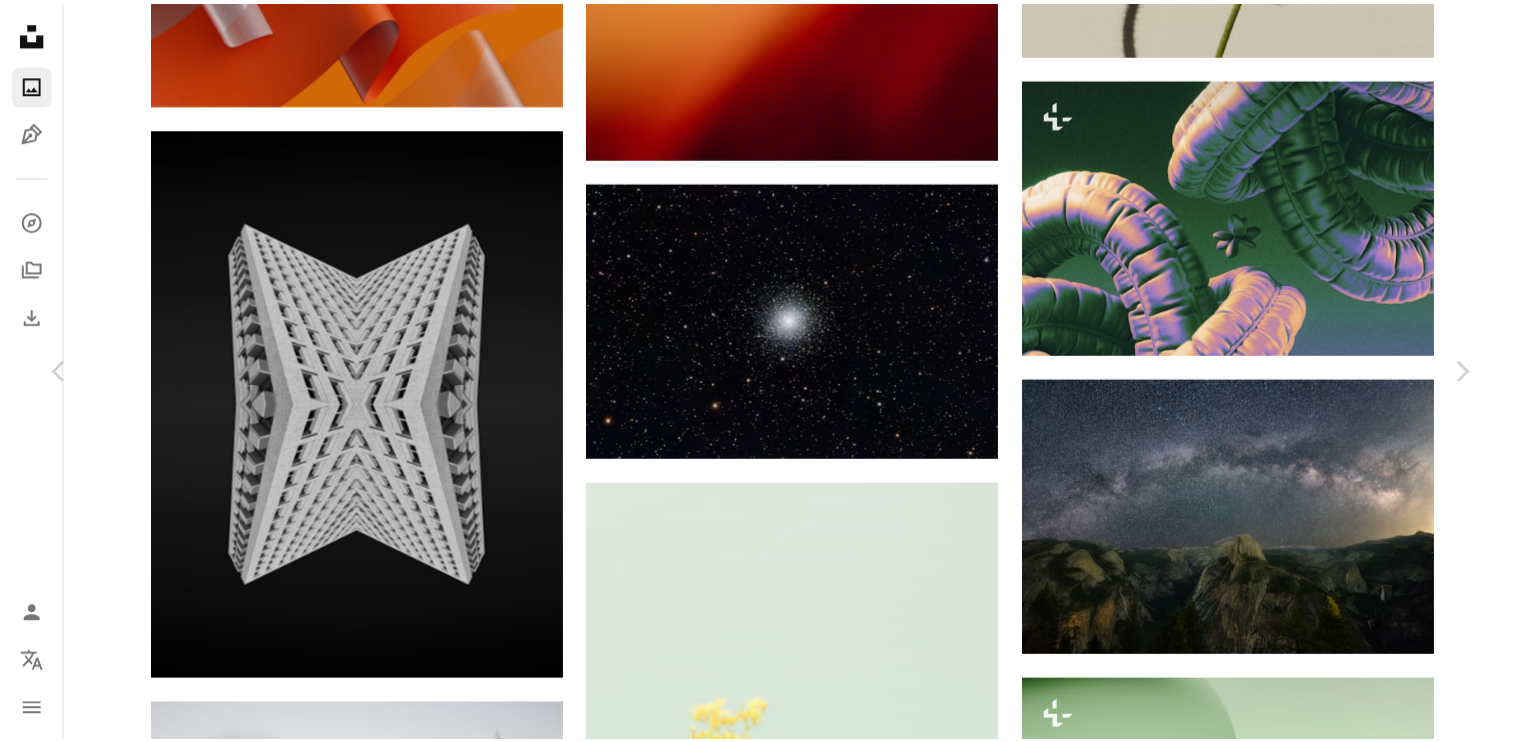 scroll, scrollTop: 7482, scrollLeft: 0, axis: vertical 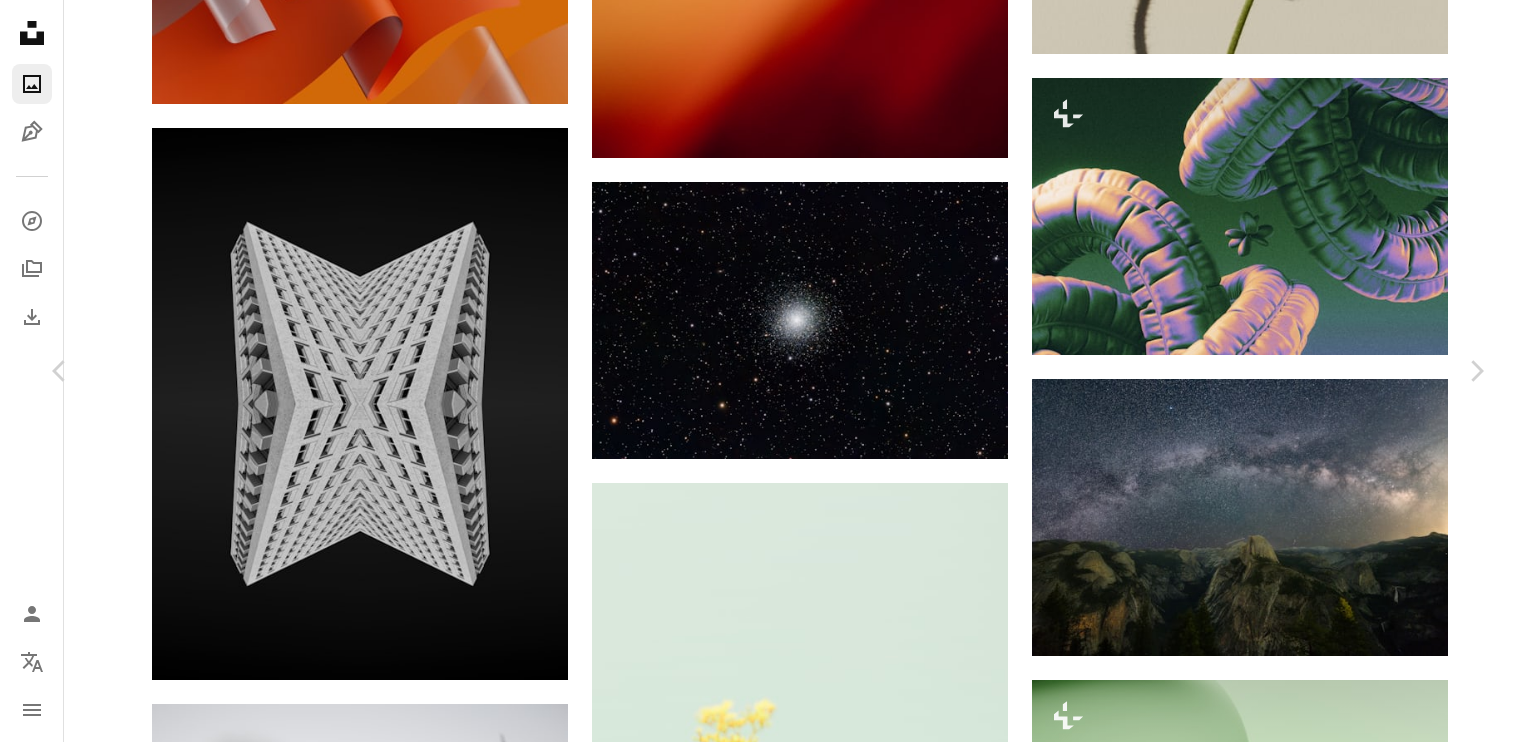 click on "An X shape Chevron left Chevron right [FIRST] [LAST] sdbusch77 A heart A plus sign Download free Chevron down Zoom in Views 423,390 Downloads 5,276 Featured in Wallpapers A forward-right arrow Share Info icon Info More Actions One of the brightest and oldest globular cluster in the Milky Way. Messier 92 lies approximately 26,700 light years away and is 14.2 billion years old, almost as old as the universe. Calendar outlined Published  1 week ago Safety Free to use under the  Unsplash License wallpapers backgrounds space moon night universe outdoors nebula astronomy outer space Public domain images Browse premium related images on iStock  |  Save 20% with code UNSPLASH20 View more on iStock  ↗ Related images A heart A plus sign [FIRST] [LAST] Arrow pointing down A heart A plus sign [FIRST] [LAST] Arrow pointing down A heart A plus sign [FIRST] [LAST] Available for hire A checkmark inside of a circle Arrow pointing down A heart A plus sign [FIRST] [LAST] Arrow pointing down A heart A plus sign Arrow pointing down For" at bounding box center (768, 4697) 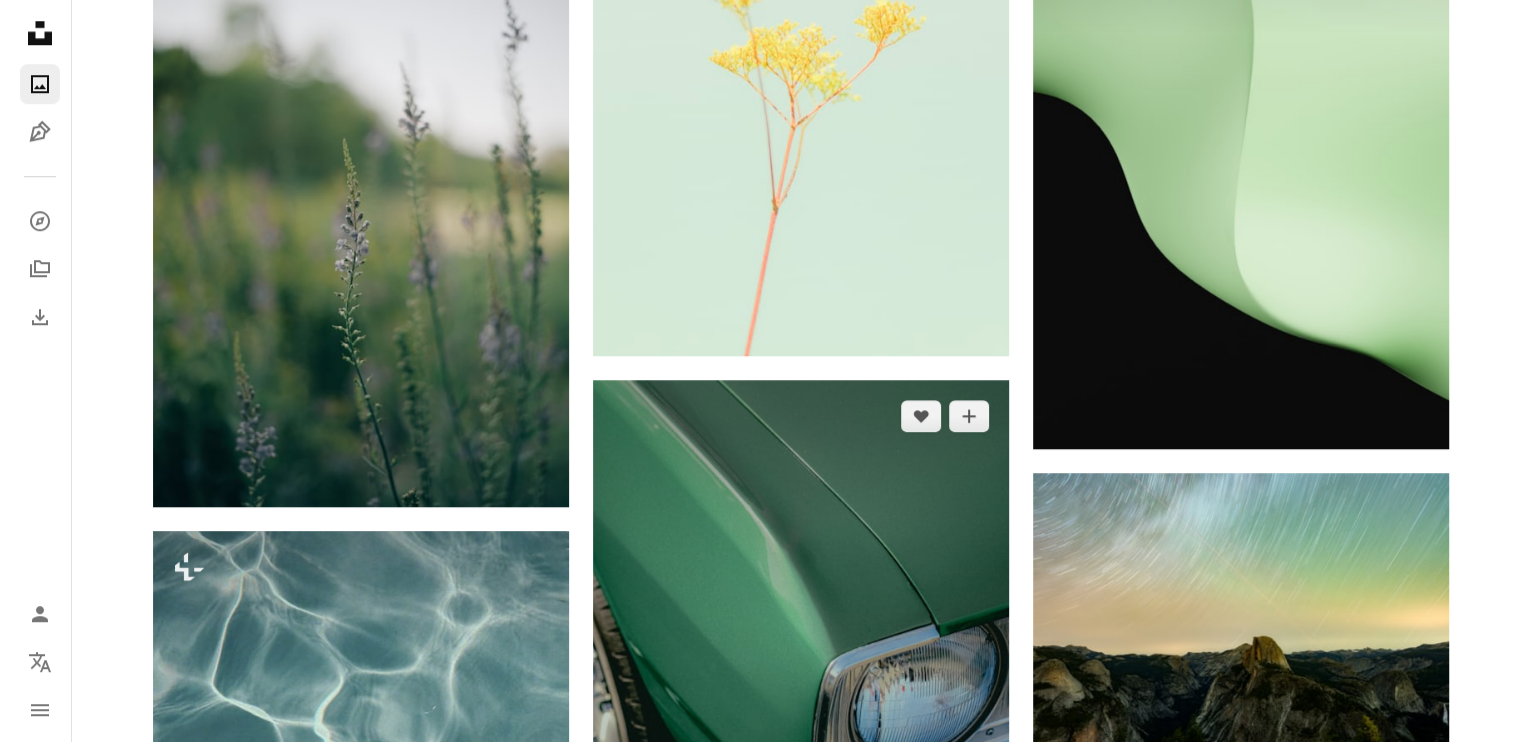 scroll, scrollTop: 1800, scrollLeft: 0, axis: vertical 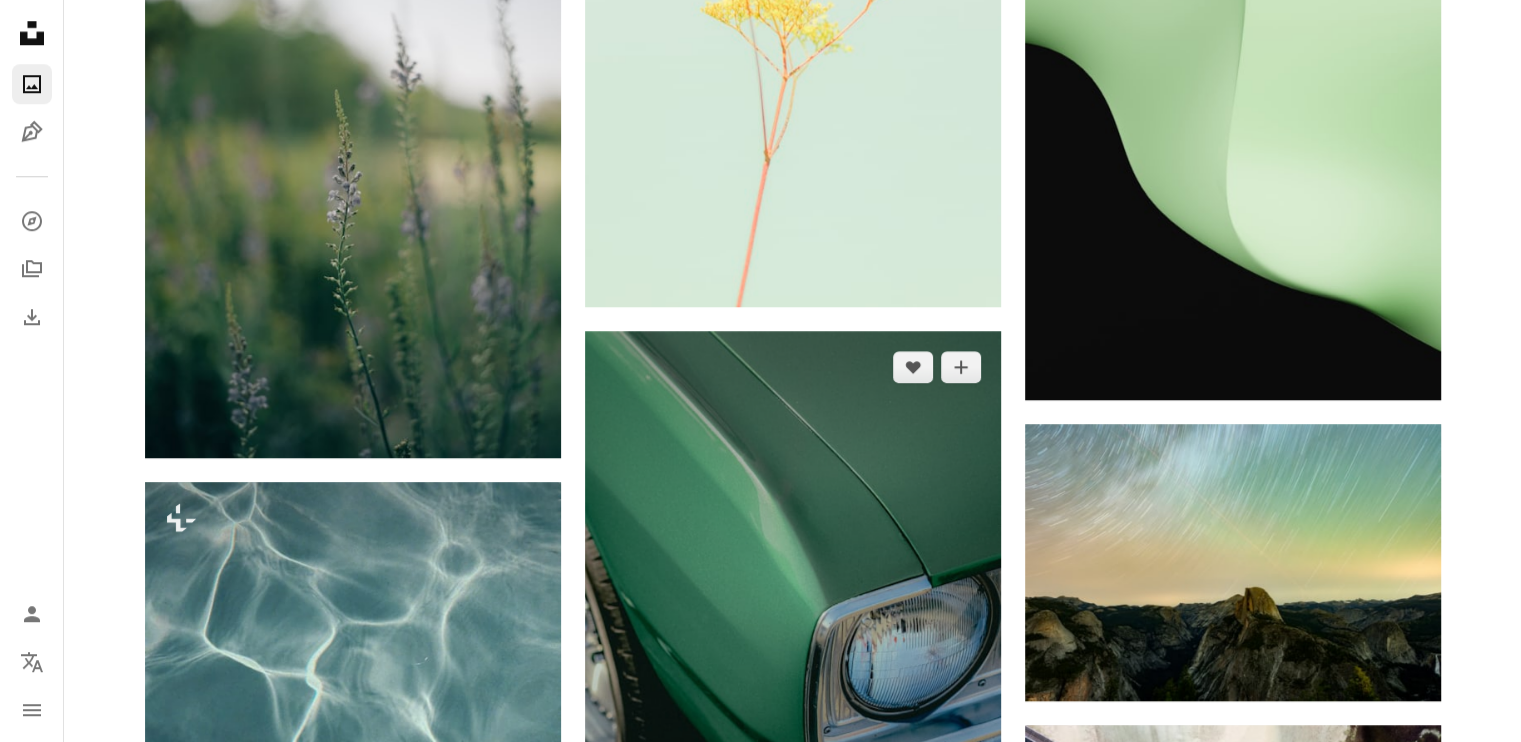 click at bounding box center (793, 643) 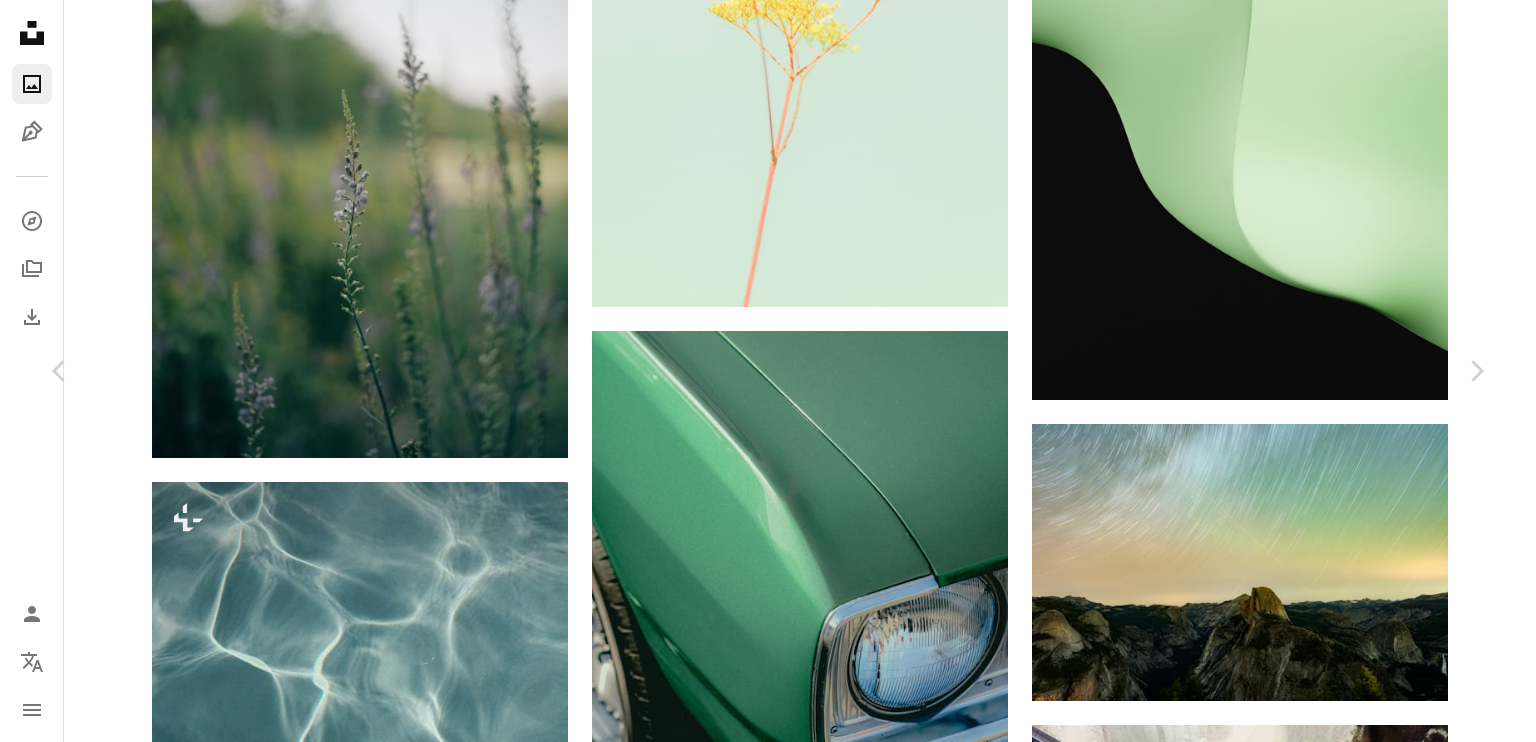 scroll, scrollTop: 2500, scrollLeft: 0, axis: vertical 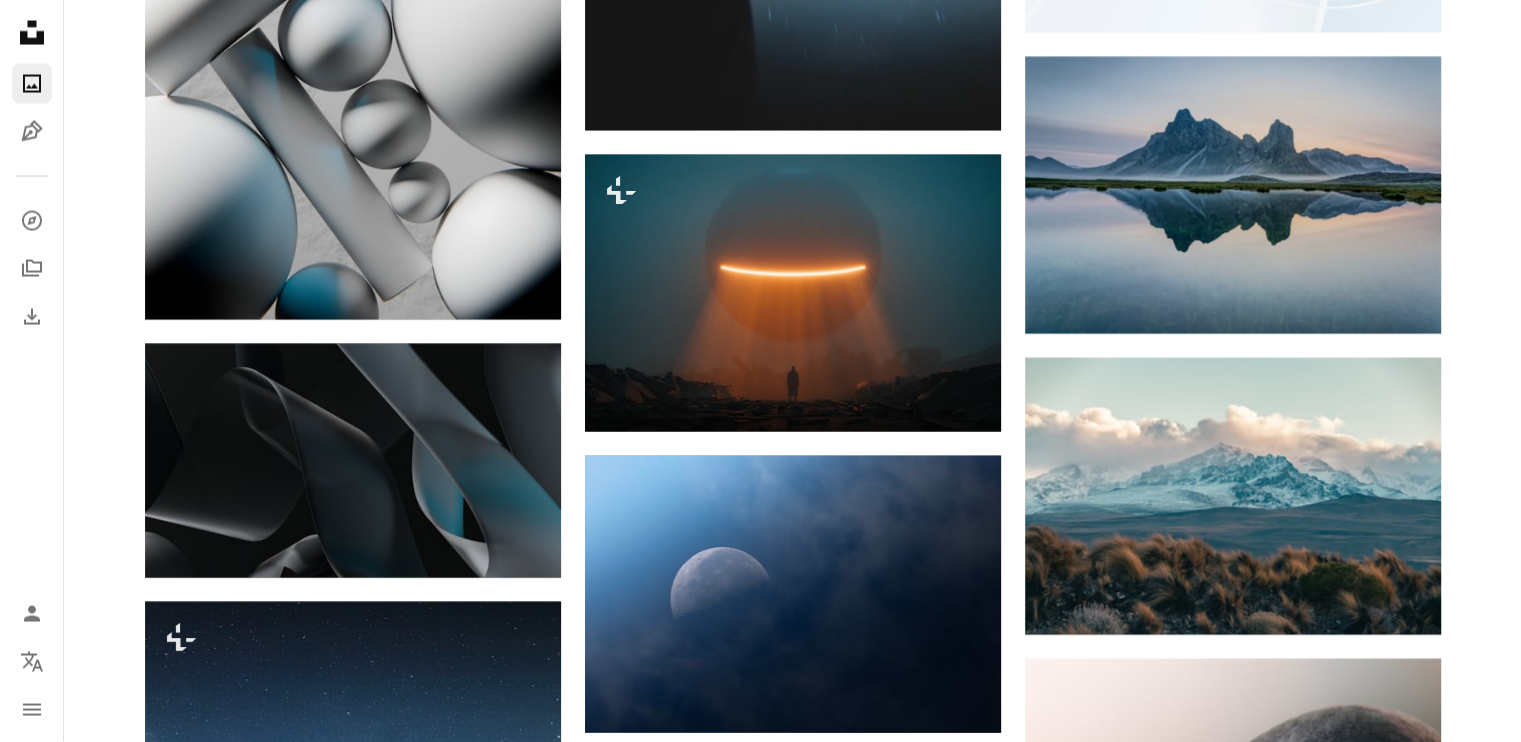 click on "–– ––– –––  –– ––– –  ––– –––  ––––  –   – –– –––  – – ––– –– –– –––– –– The best in on-brand content creation Learn More Plus sign for Unsplash+ A heart A plus sign [FIRST] [LAST] For  Unsplash+ A lock Download A heart A plus sign [FIRST] [LAST] Available for hire A checkmark inside of a circle Arrow pointing down A heart A plus sign [FIRST] [LAST] Available for hire Arrow pointing down A heart A plus sign [FIRST] [LAST] For  Unsplash+ A lock Download Plus sign for Unsplash+ A heart A plus sign [FIRST] [LAST] For  Unsplash+ A lock Download A heart A plus sign [FIRST] [LAST] Available for hire A checkmark inside of a circle Arrow pointing down A heart A plus sign [FIRST] [LAST] Available for hire Arrow pointing down" at bounding box center [792, -379] 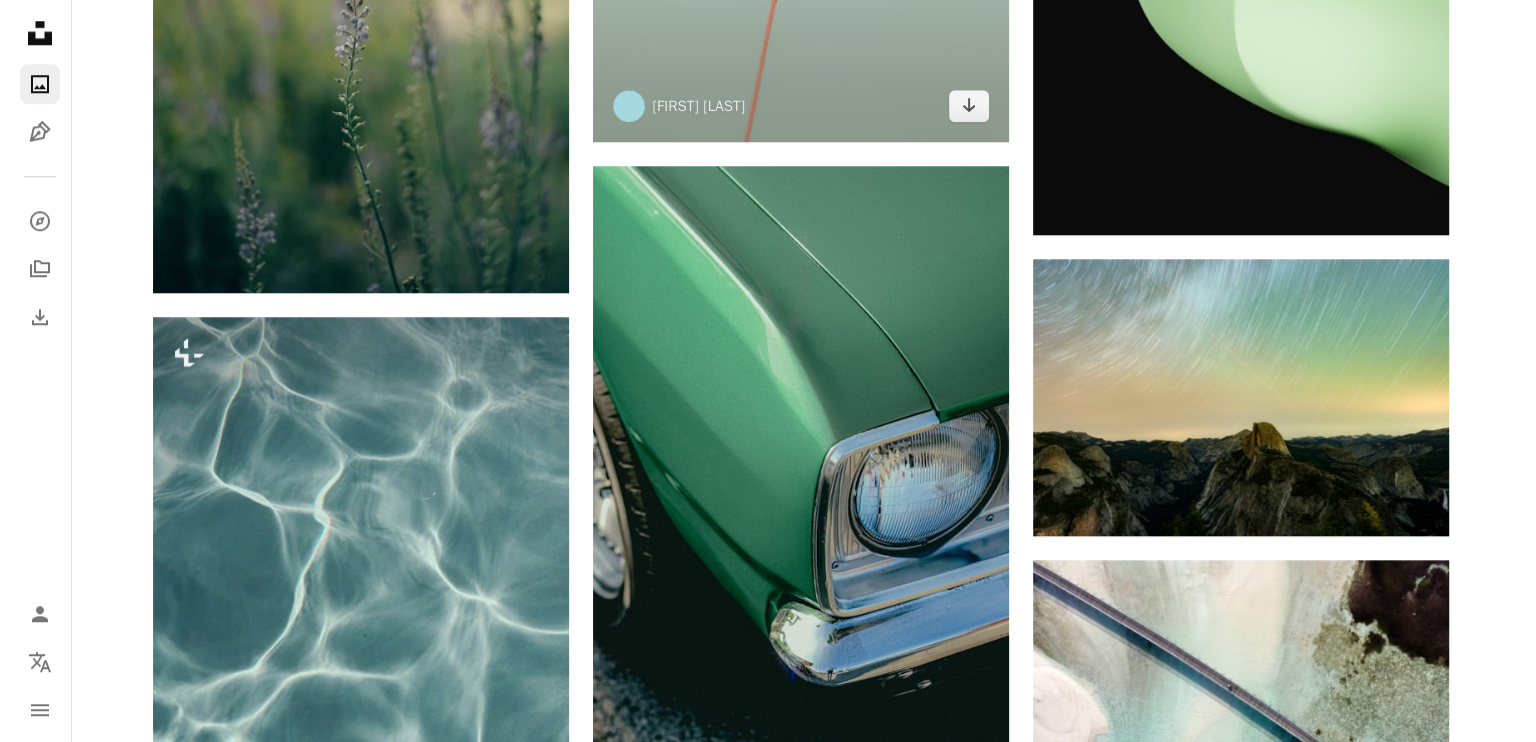 scroll, scrollTop: 2000, scrollLeft: 0, axis: vertical 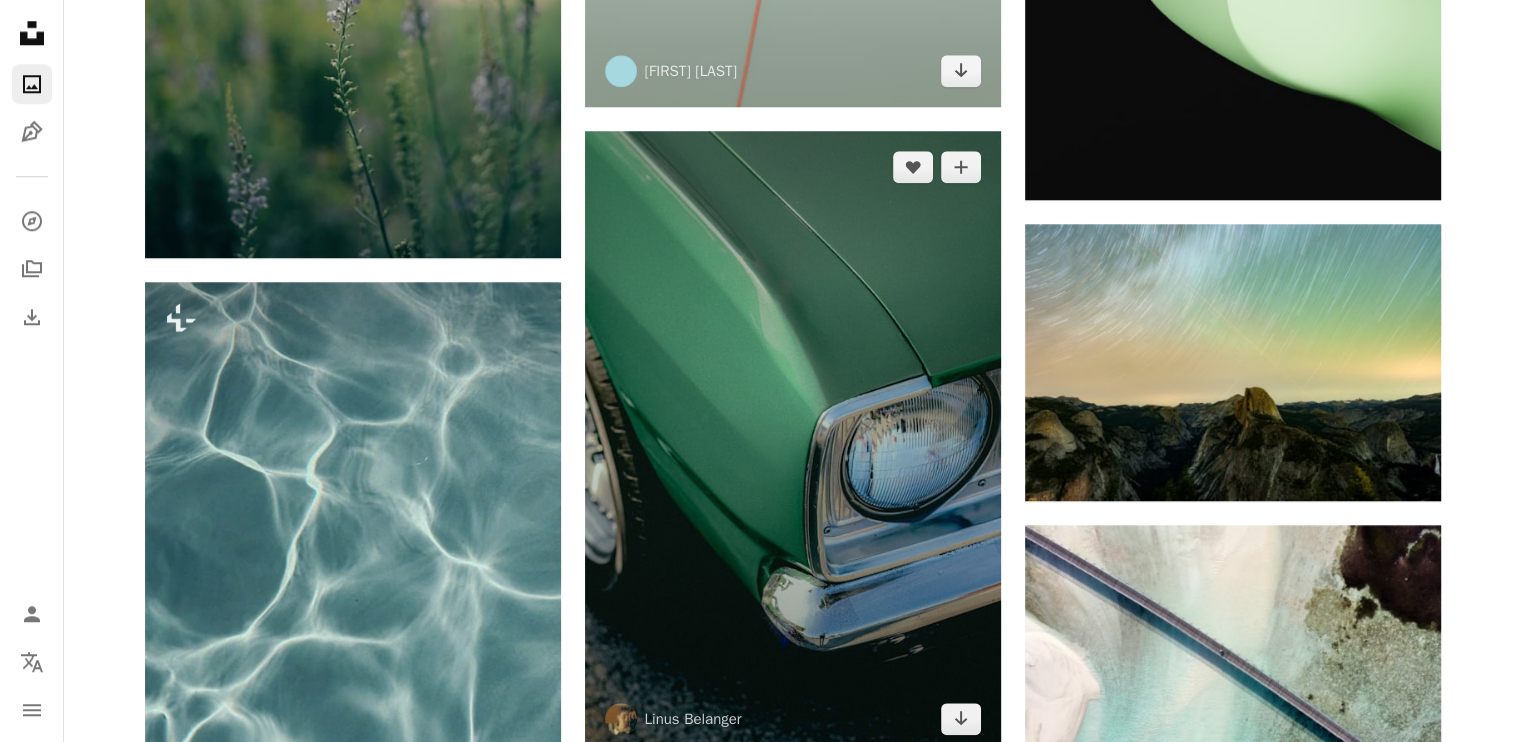 click at bounding box center [793, 443] 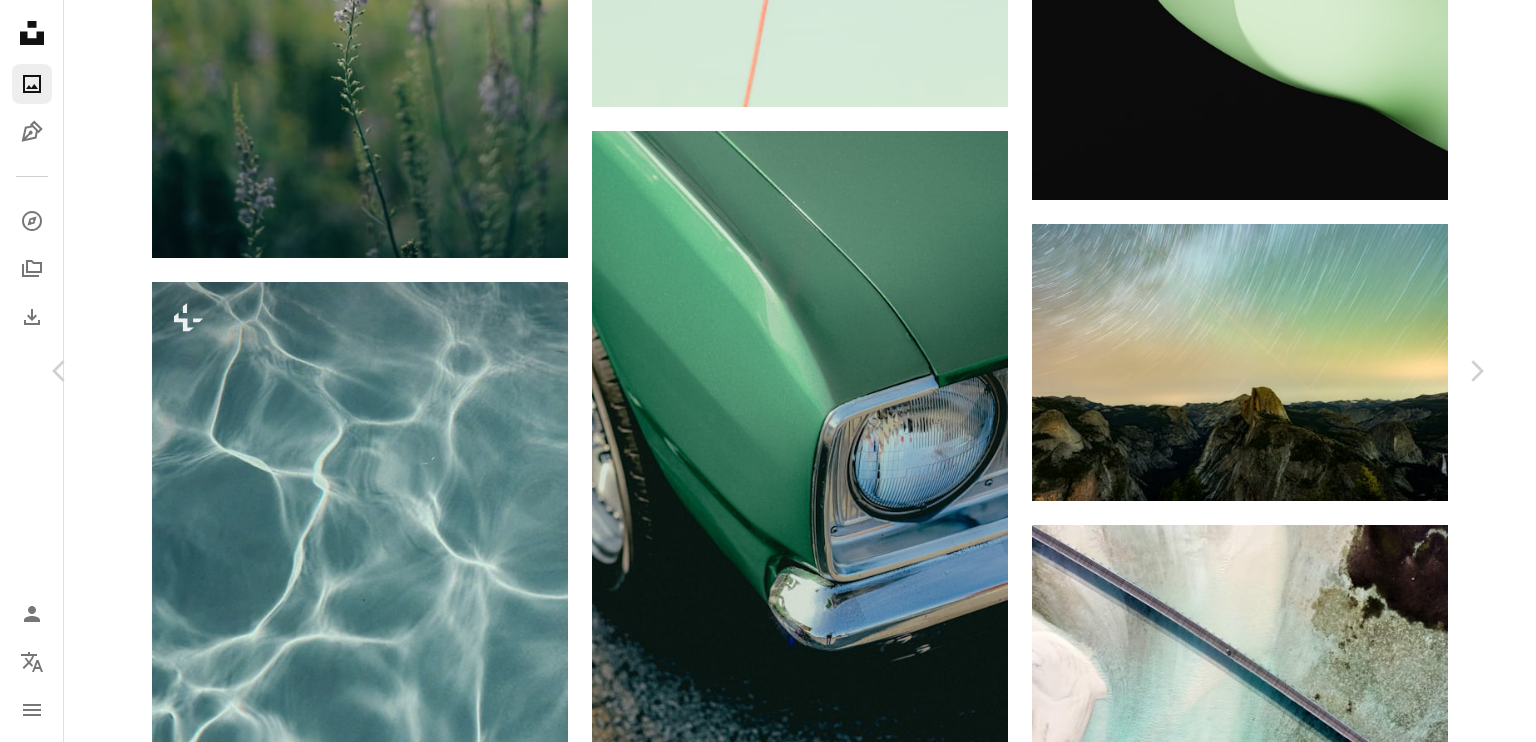scroll, scrollTop: 17080, scrollLeft: 0, axis: vertical 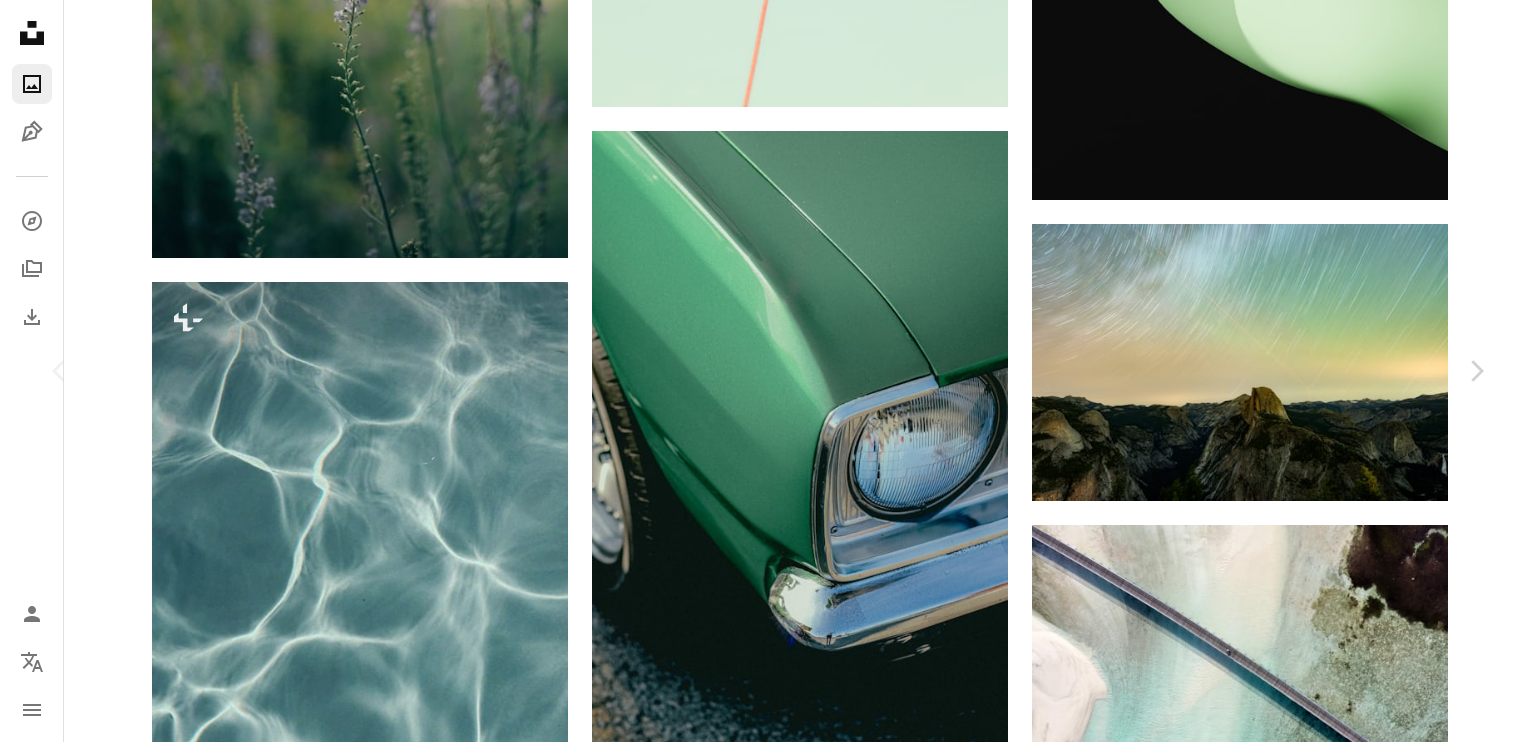 click on "Download free" at bounding box center (1291, 6208) 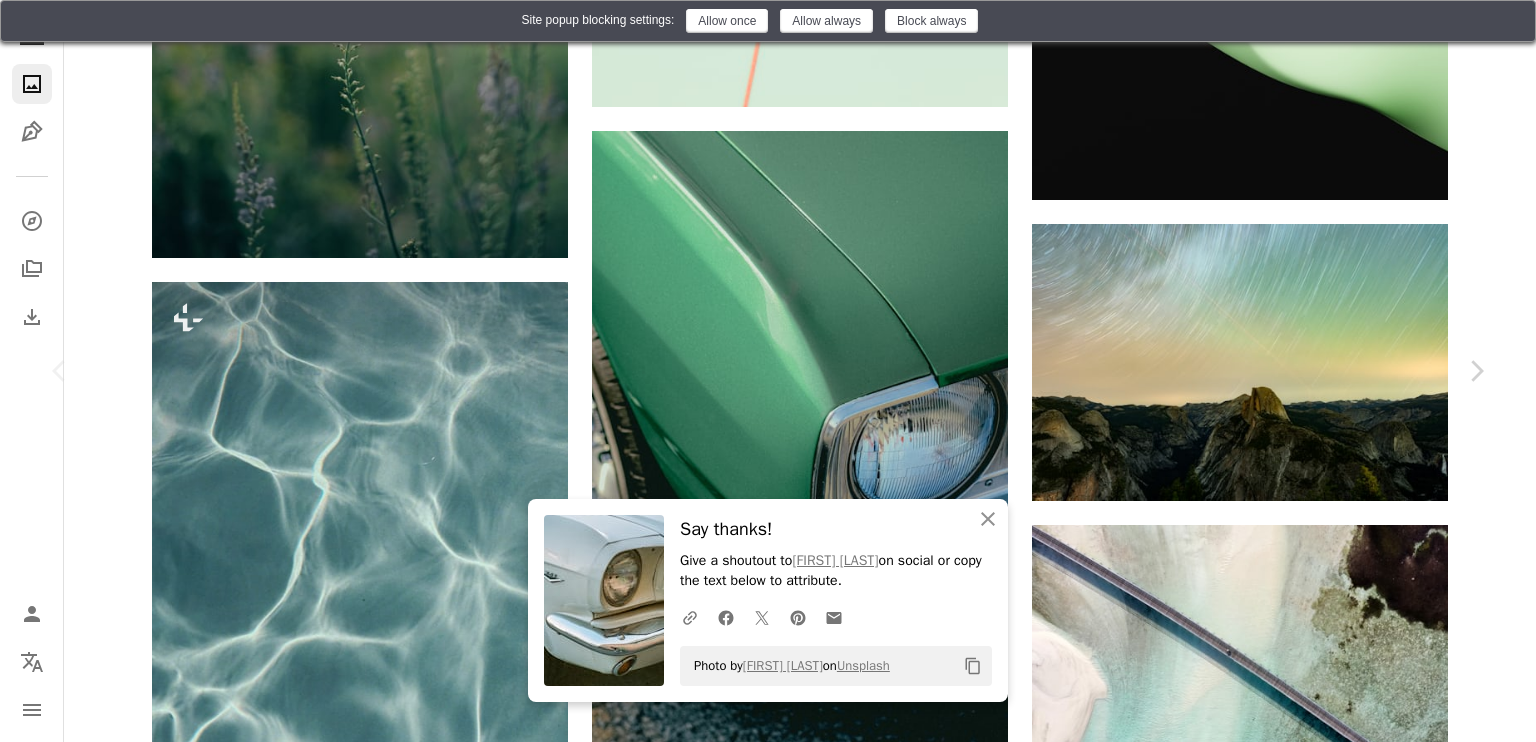 scroll, scrollTop: 500, scrollLeft: 0, axis: vertical 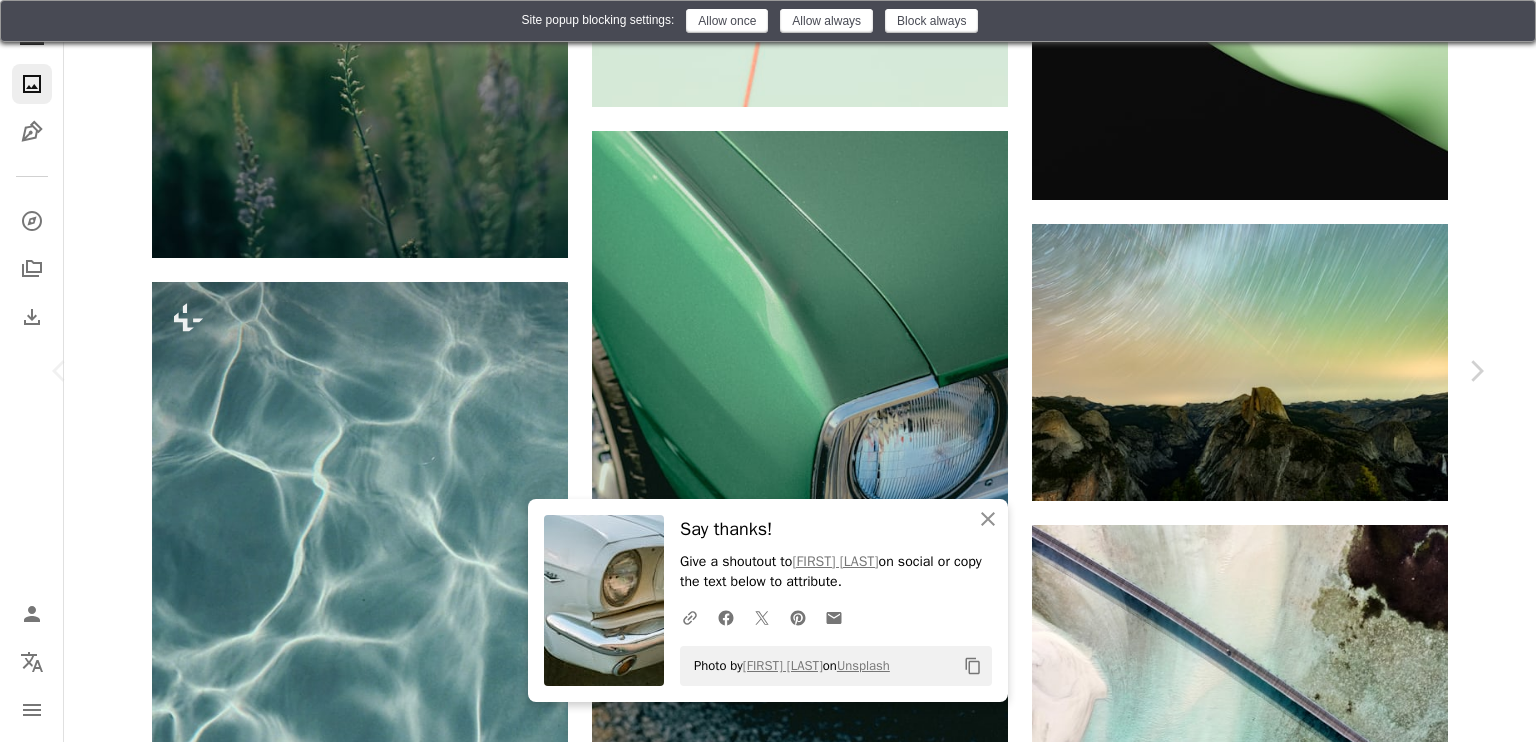 click on "Download free" at bounding box center [1291, 6192] 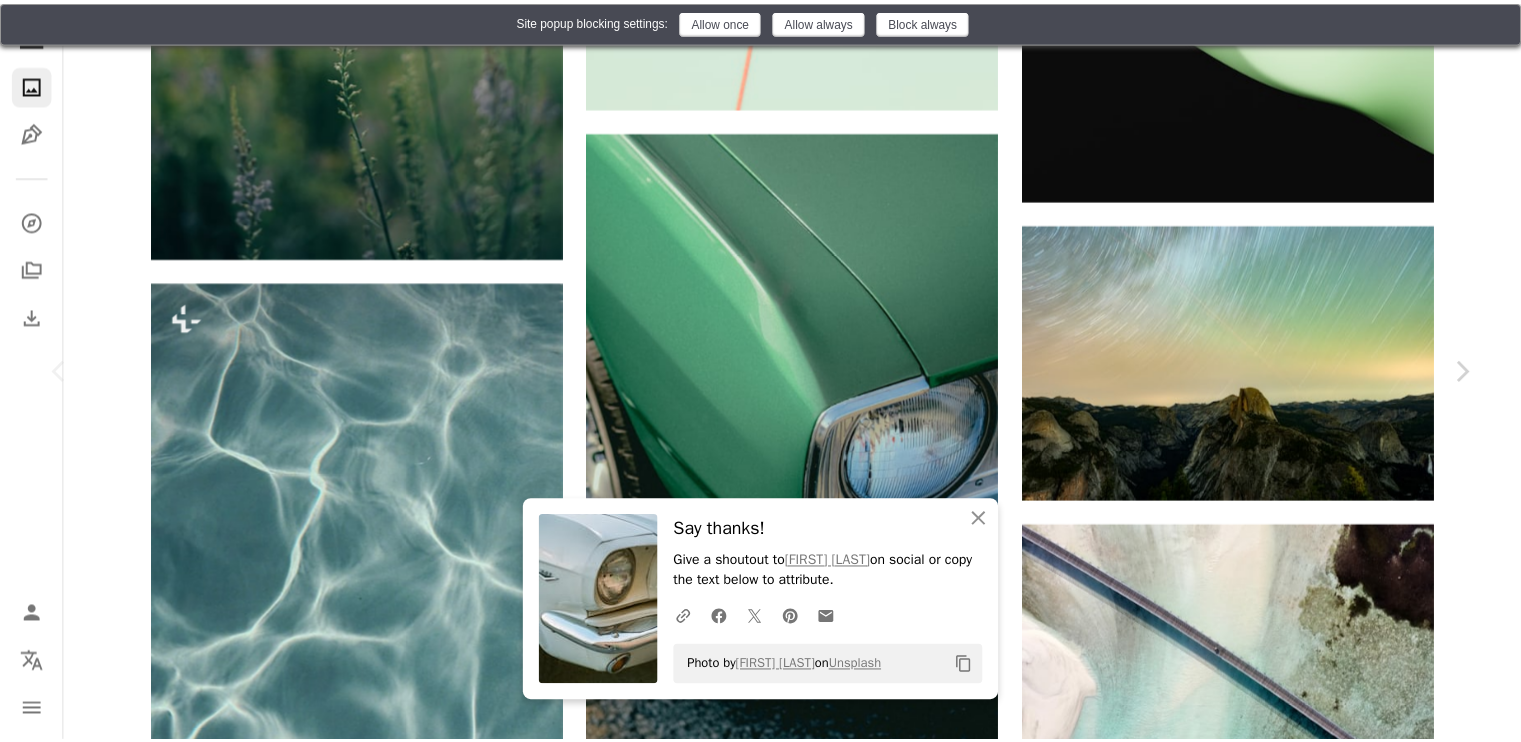 scroll, scrollTop: 0, scrollLeft: 0, axis: both 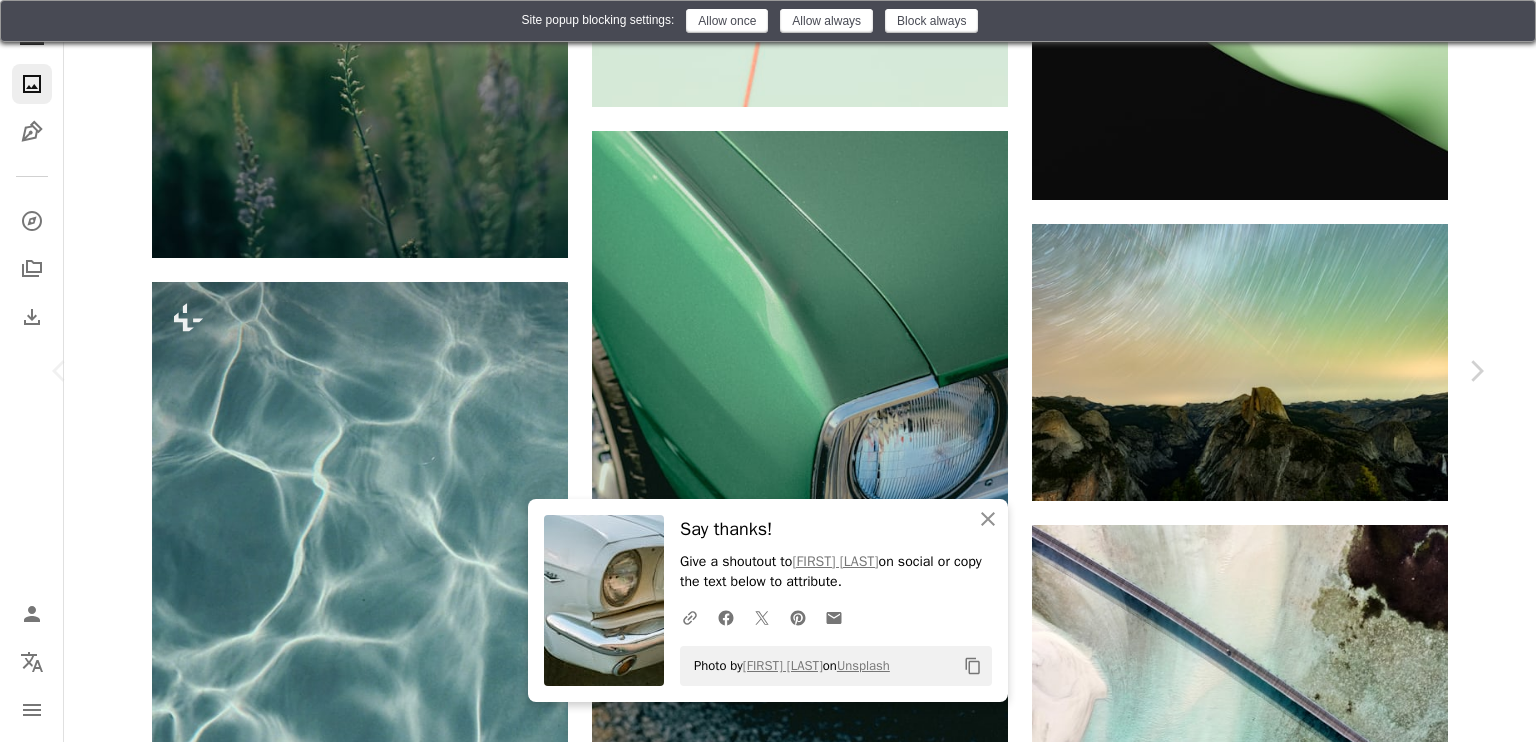 click on "Download free" at bounding box center (1291, 6208) 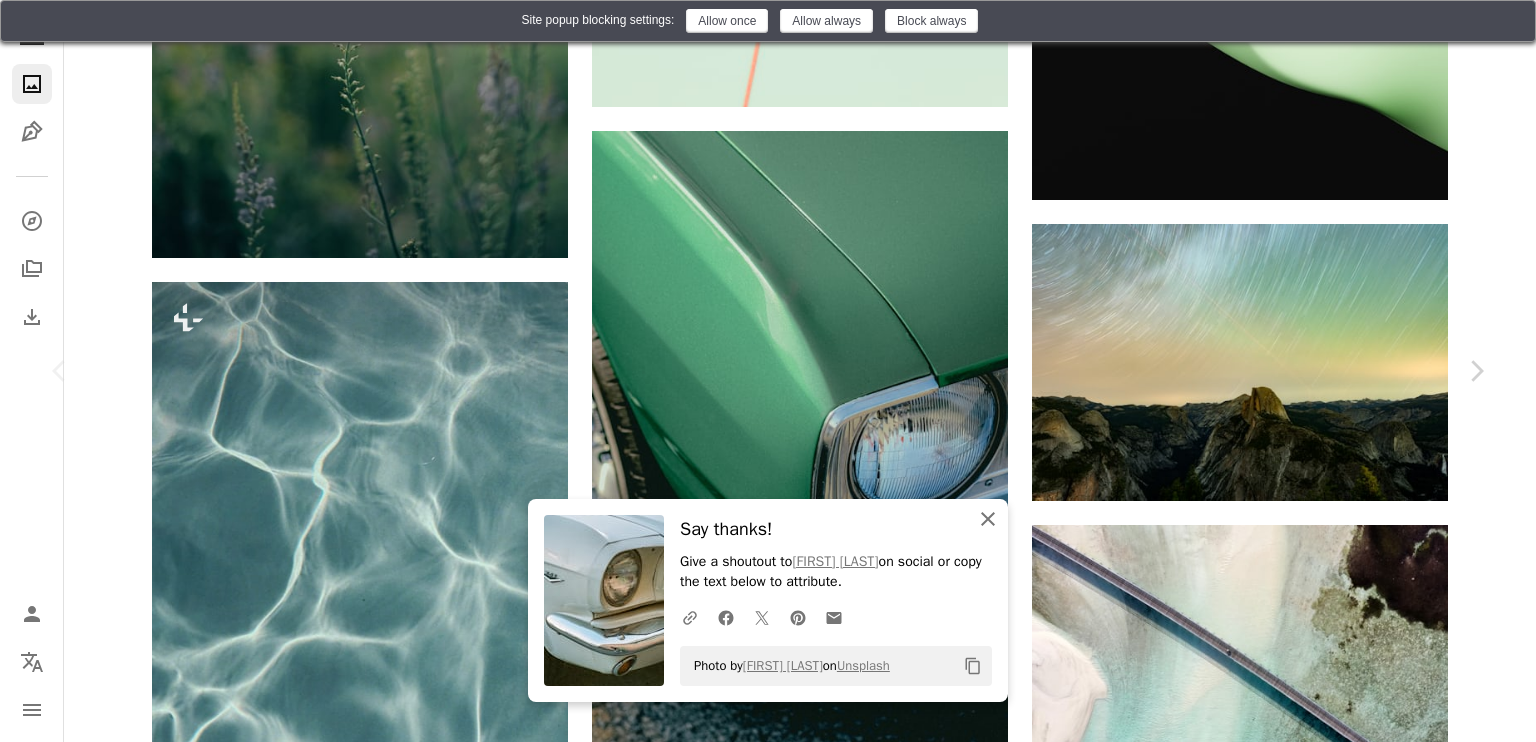 click on "An X shape" 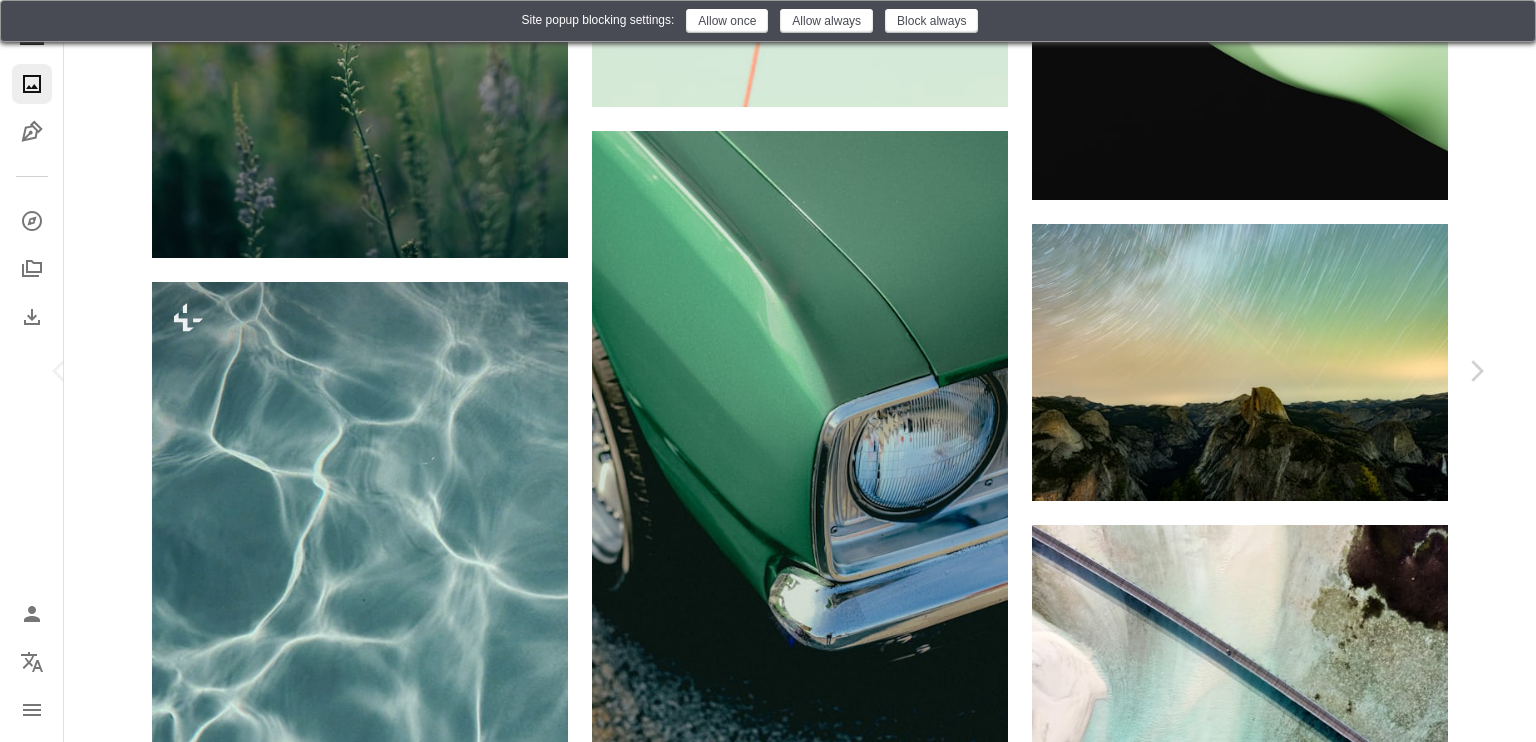 click on "Chevron down" 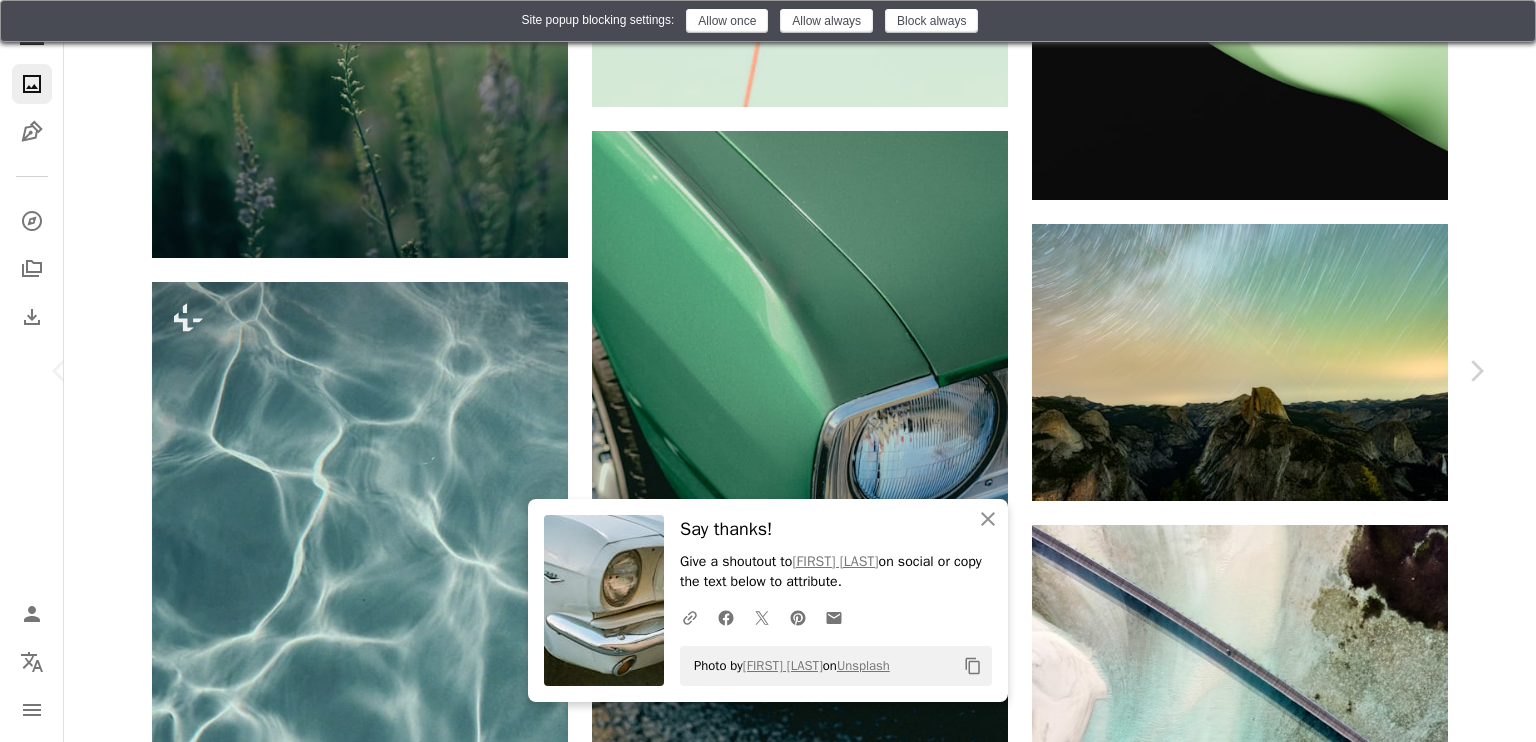 type 